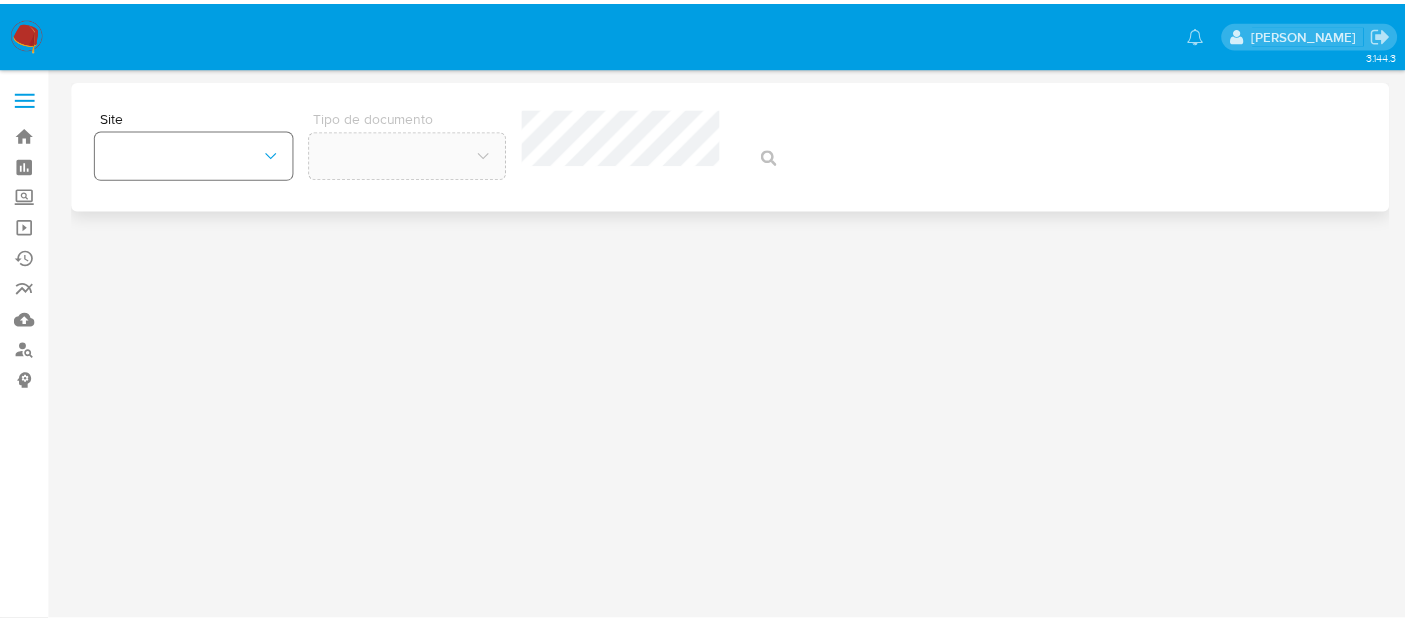 scroll, scrollTop: 0, scrollLeft: 0, axis: both 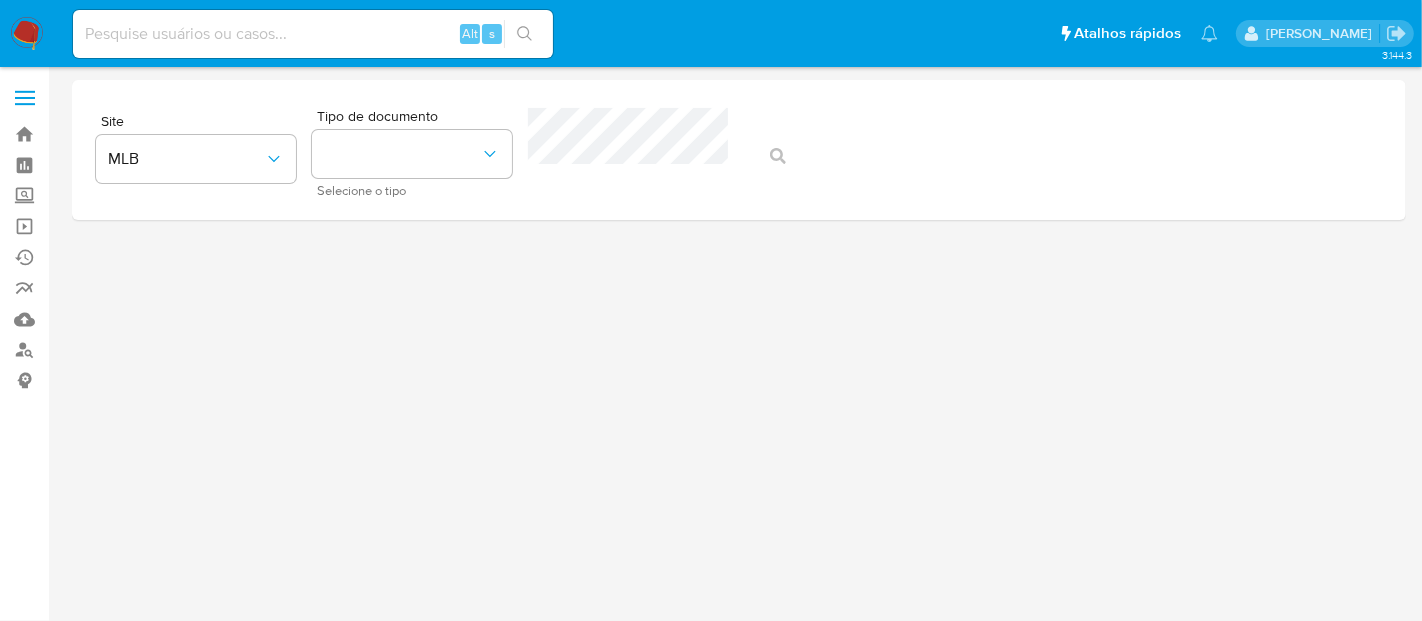 click at bounding box center (313, 34) 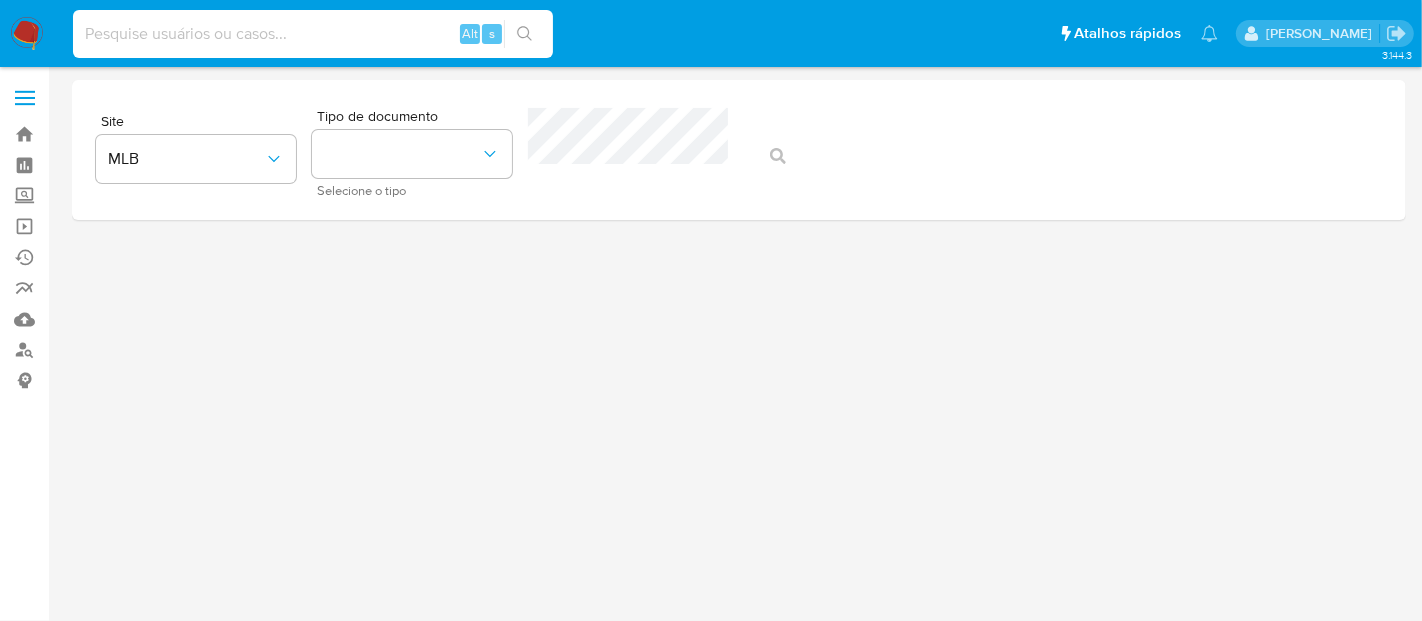 click at bounding box center (313, 34) 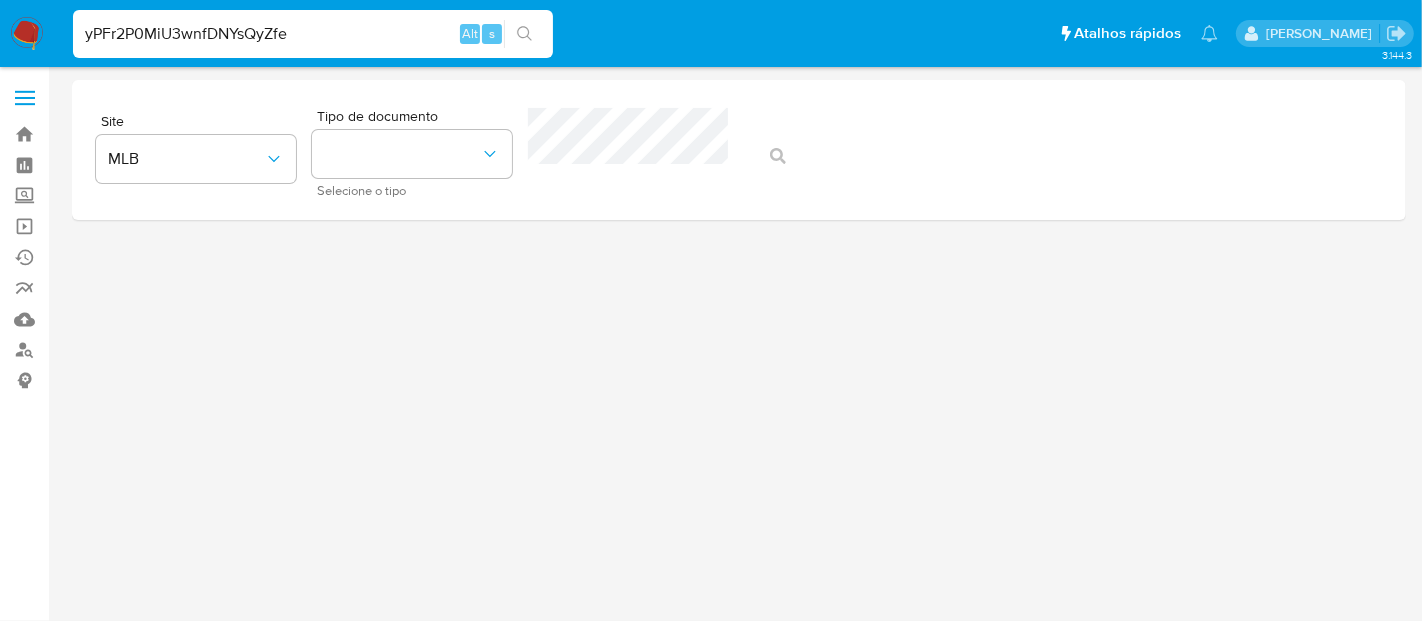 click 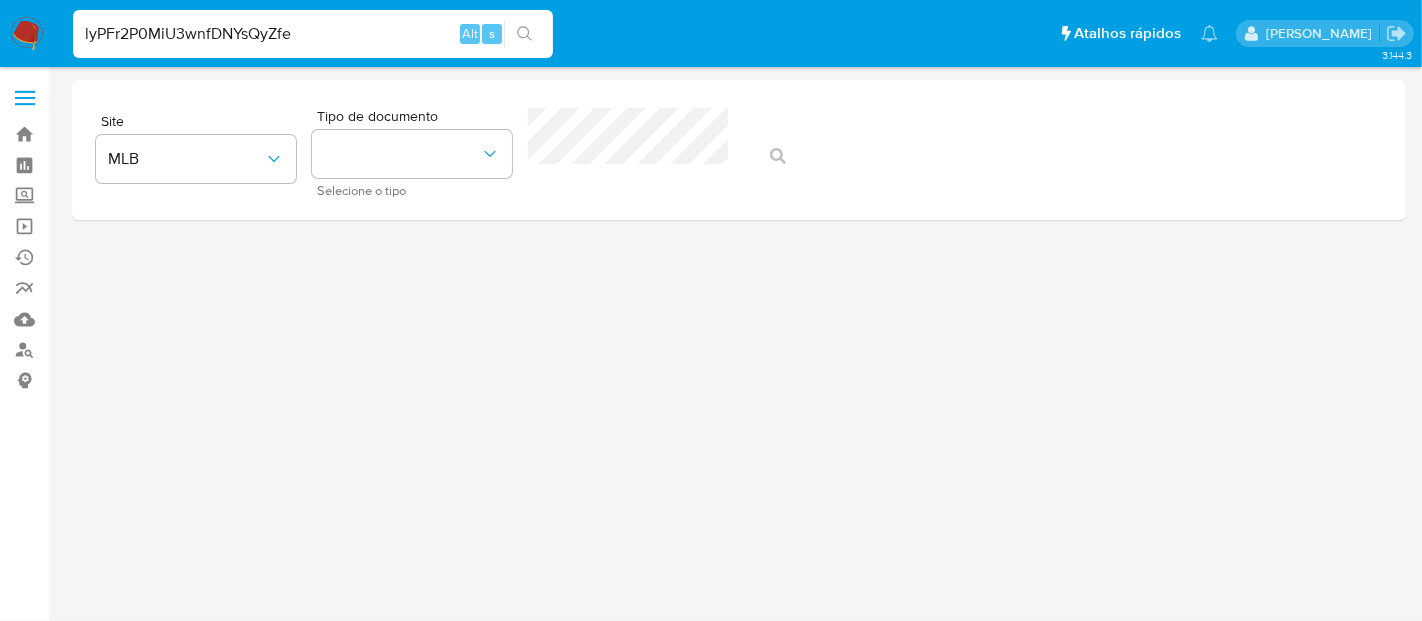 type on "lyPFr2P0MiU3wnfDNYsQyZfe" 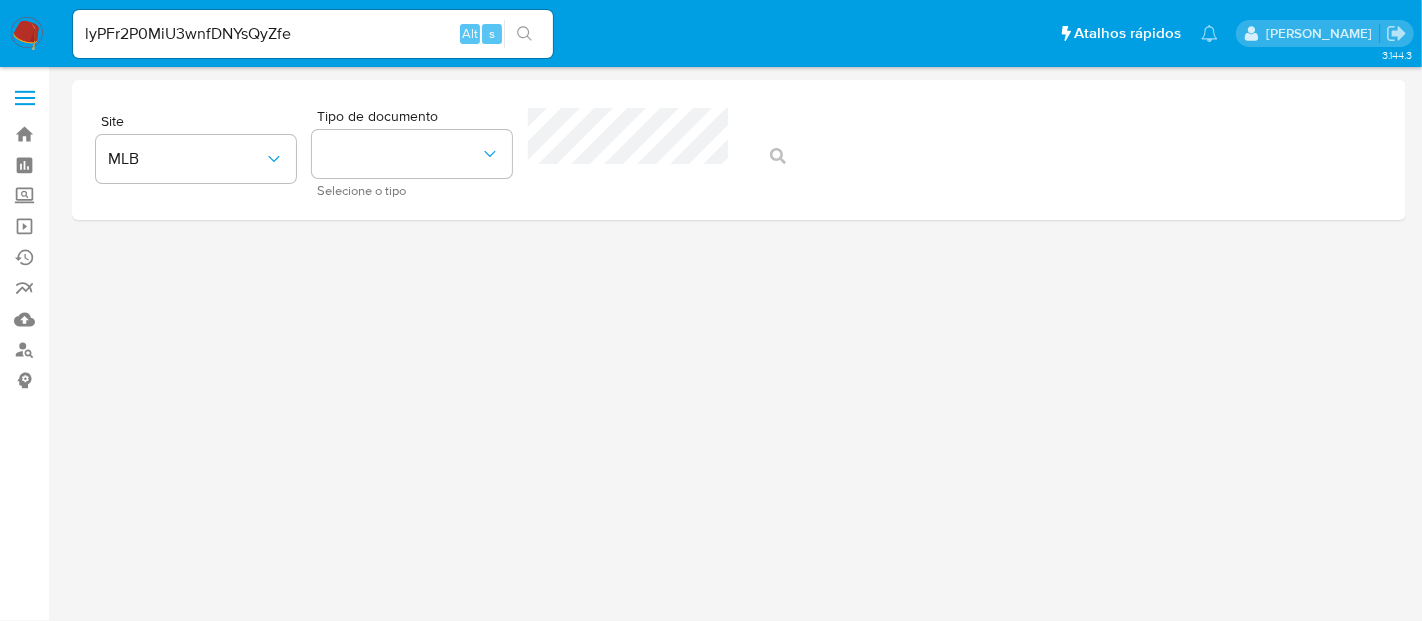 click at bounding box center (524, 34) 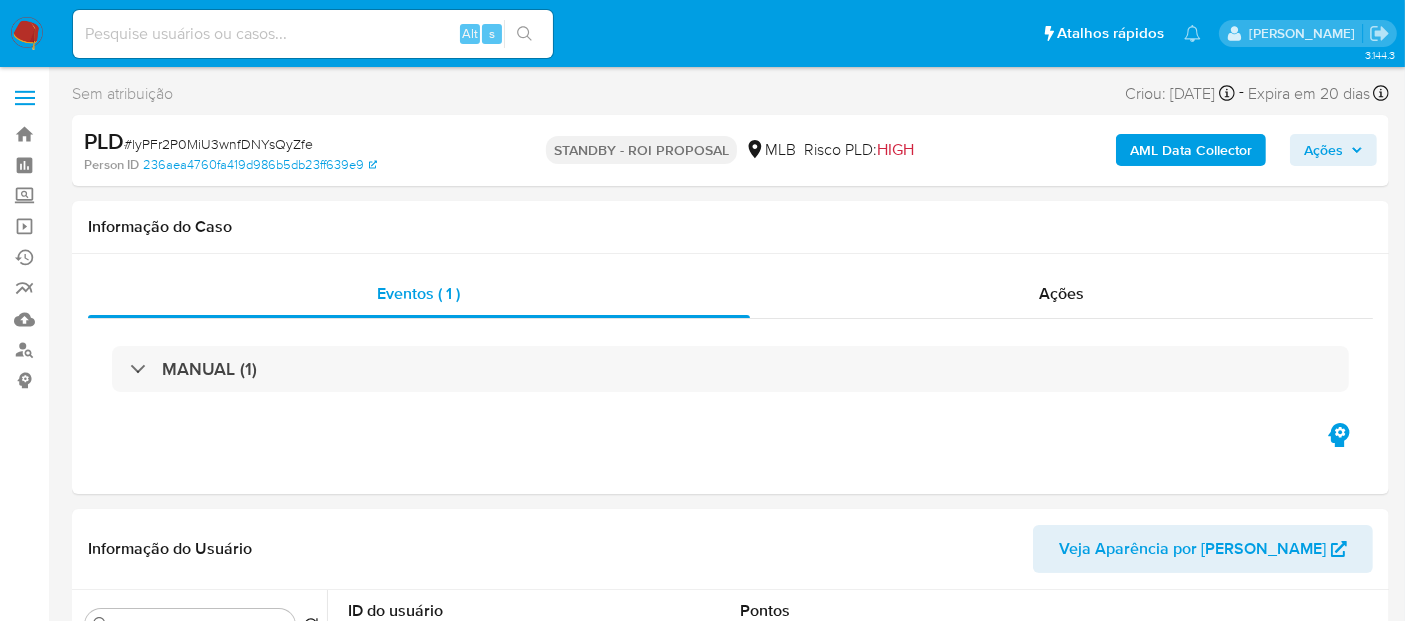 select on "10" 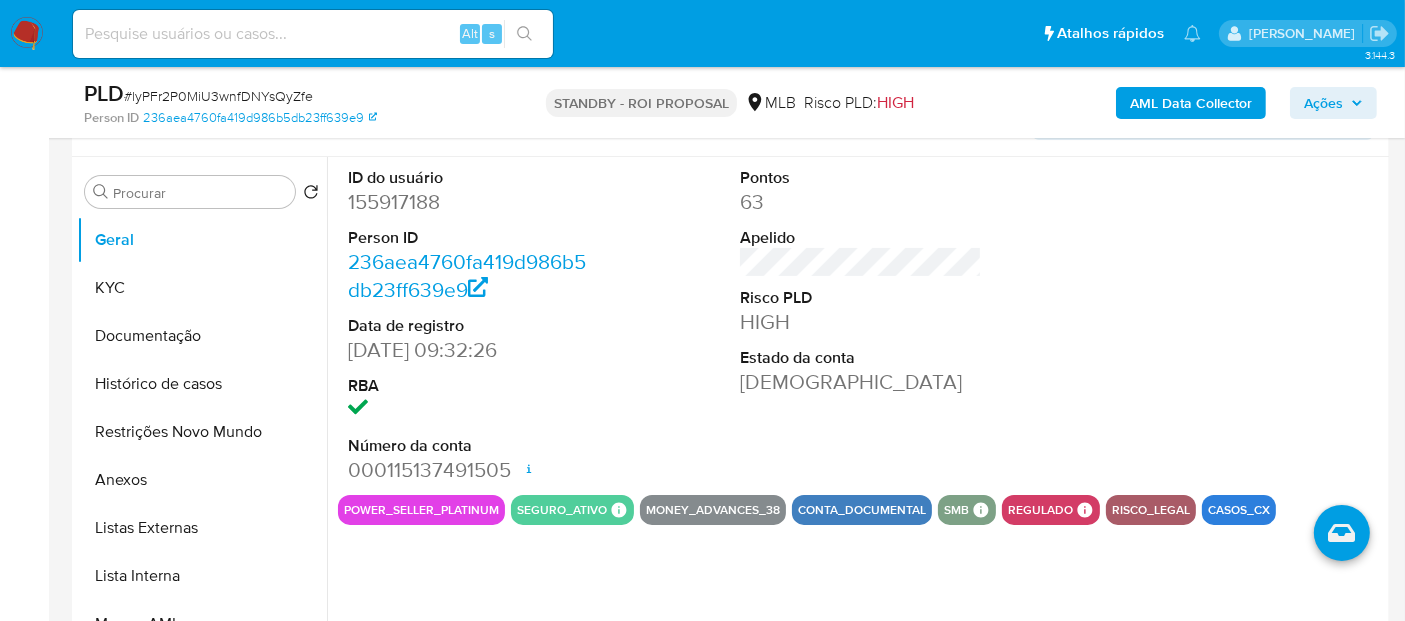 scroll, scrollTop: 333, scrollLeft: 0, axis: vertical 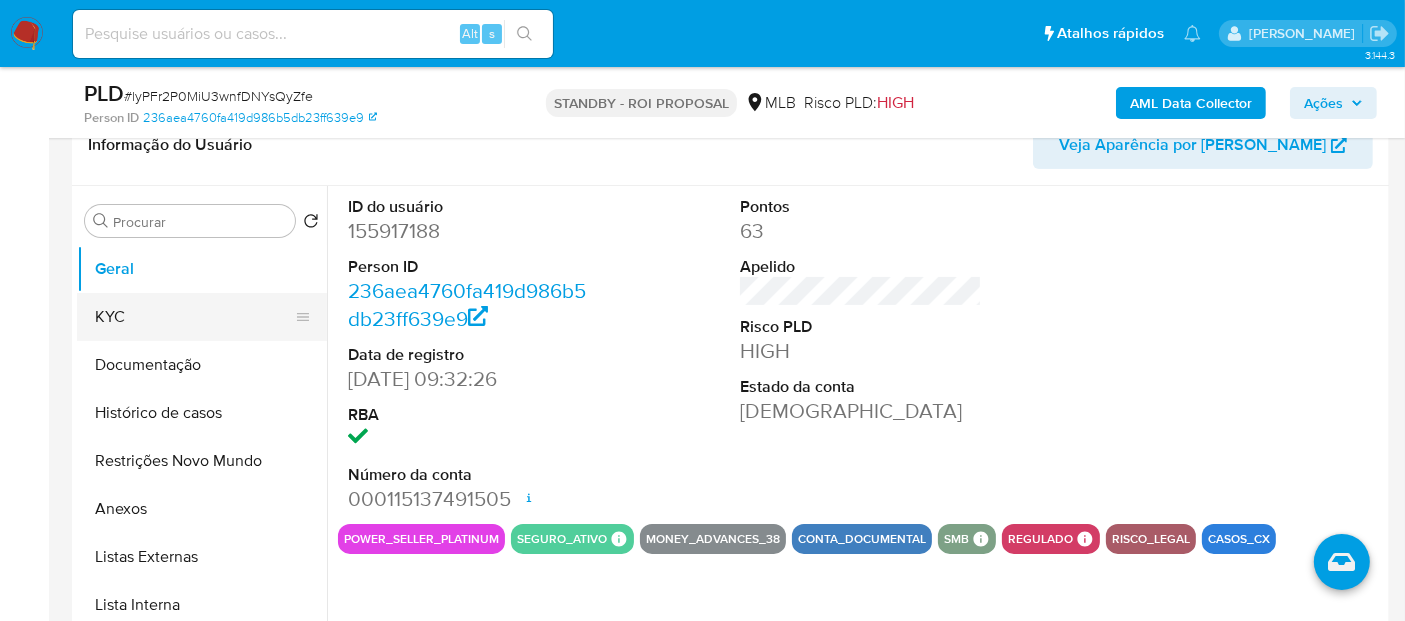 click on "KYC" at bounding box center [194, 317] 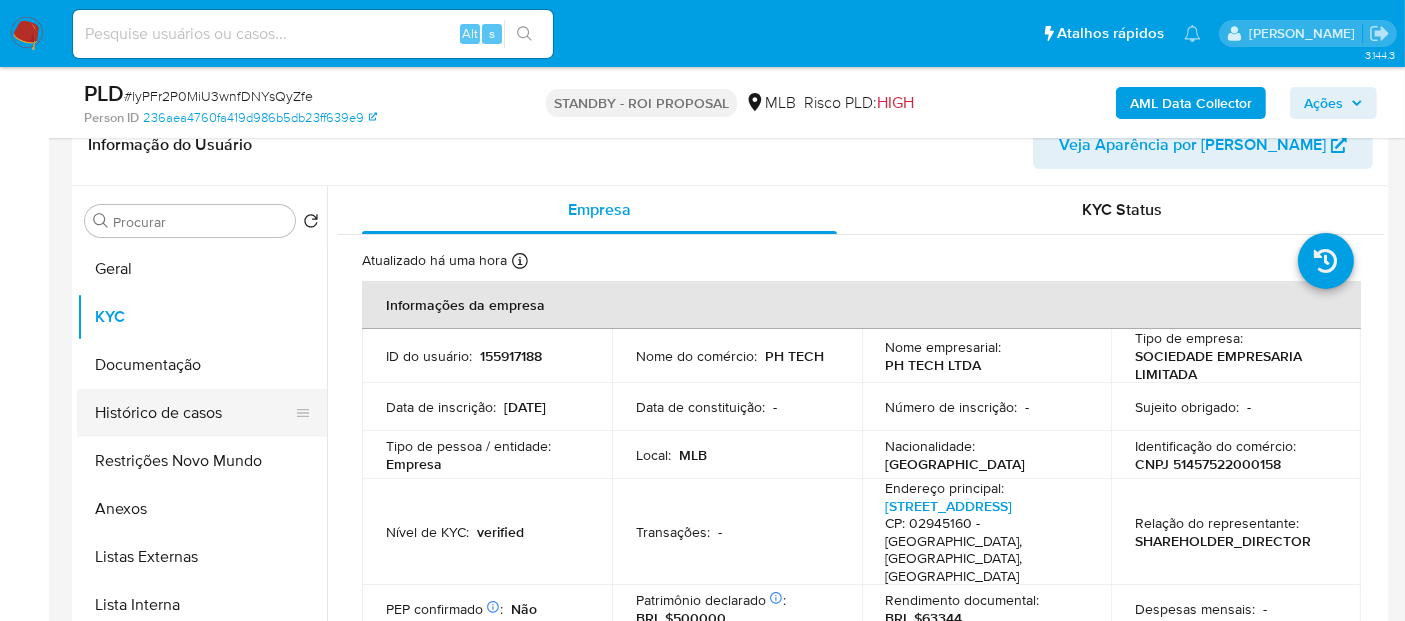 click on "Histórico de casos" at bounding box center (194, 413) 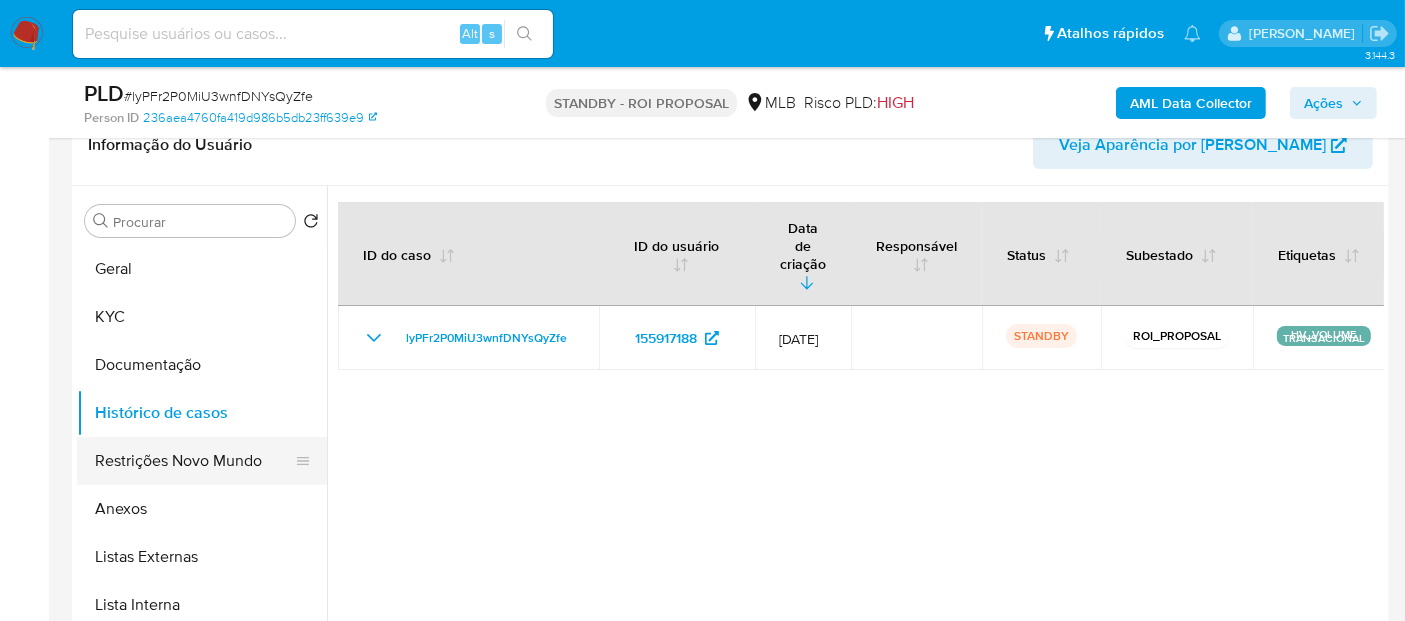 click on "Restrições Novo Mundo" at bounding box center [194, 461] 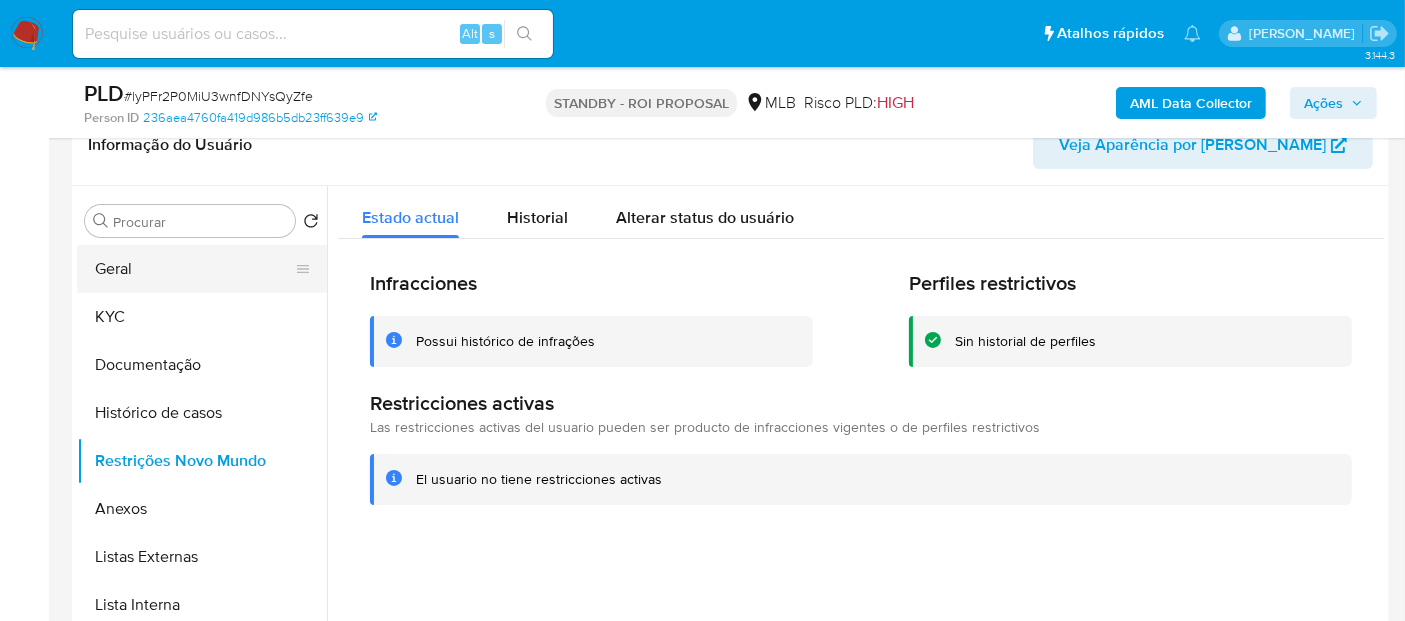click on "Geral" at bounding box center (194, 269) 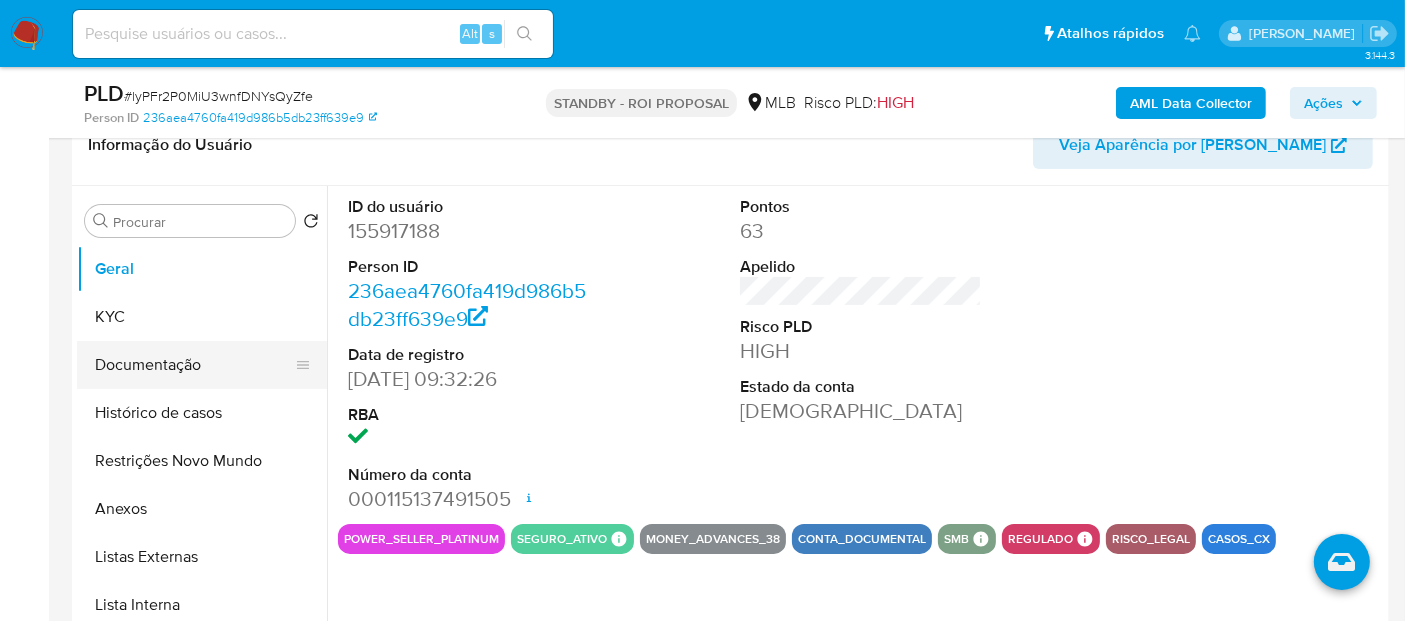 click on "Documentação" at bounding box center [194, 365] 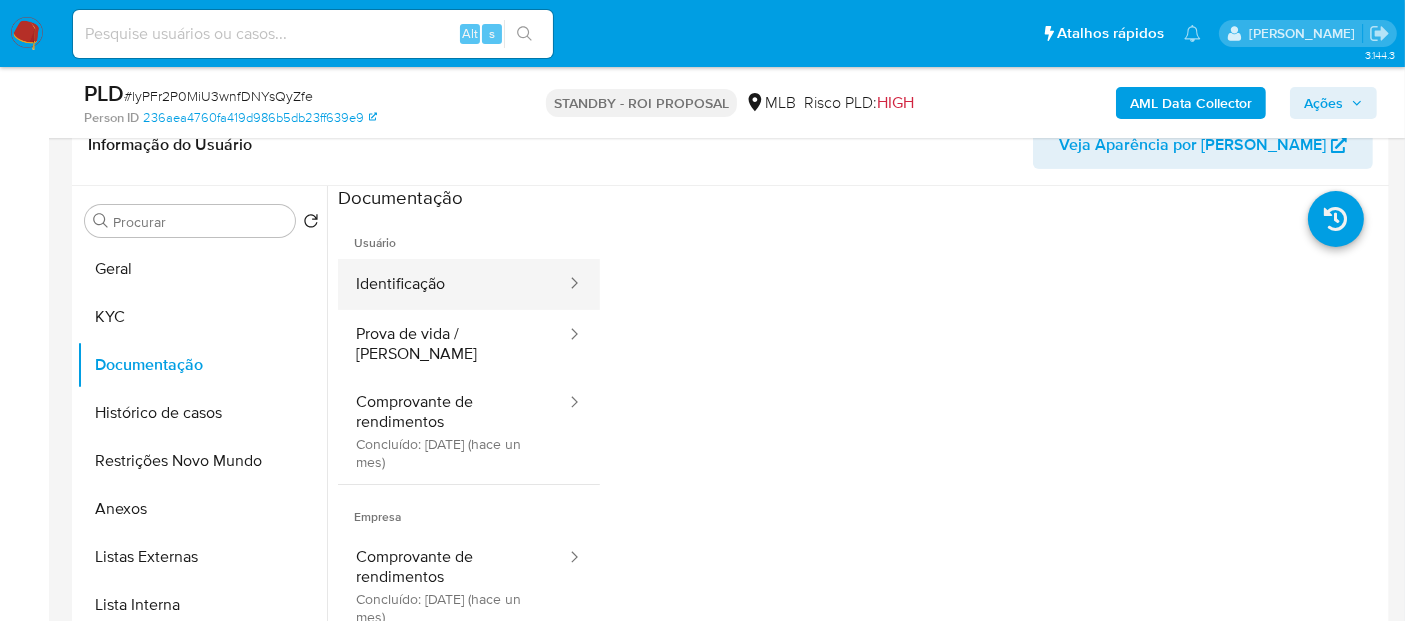 click on "Identificação" at bounding box center (453, 284) 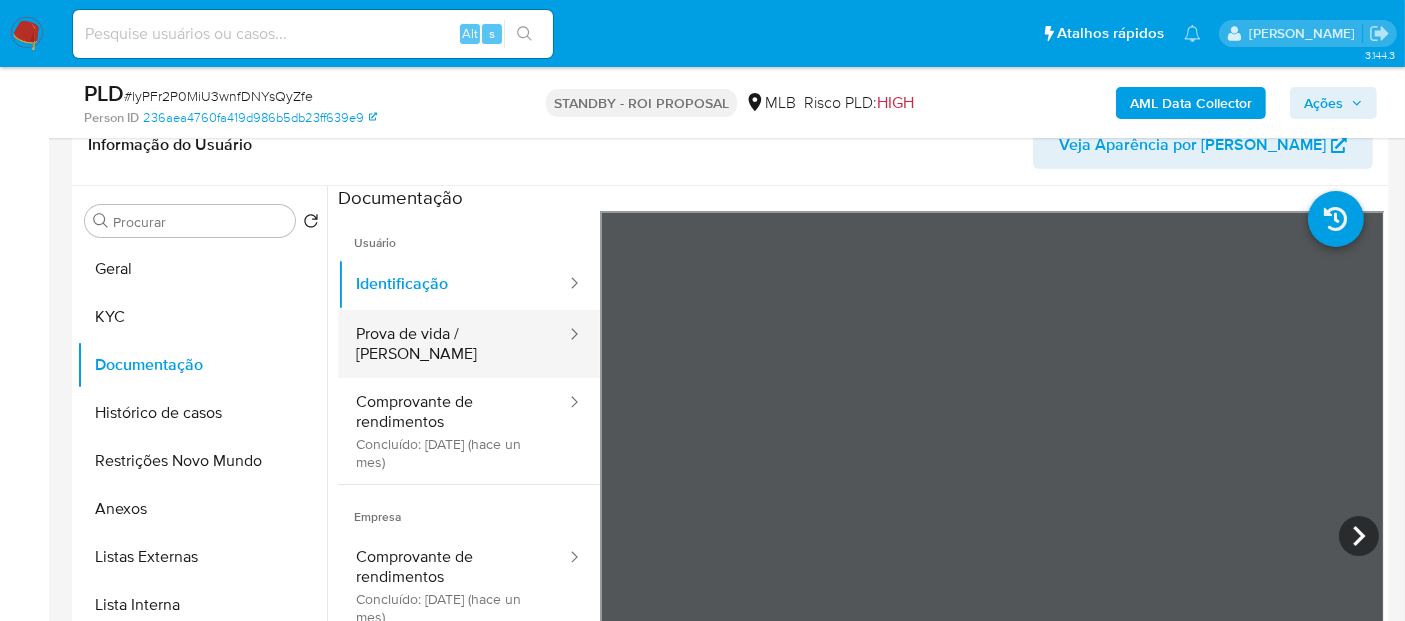 click on "Prova de vida / Selfie" at bounding box center (453, 344) 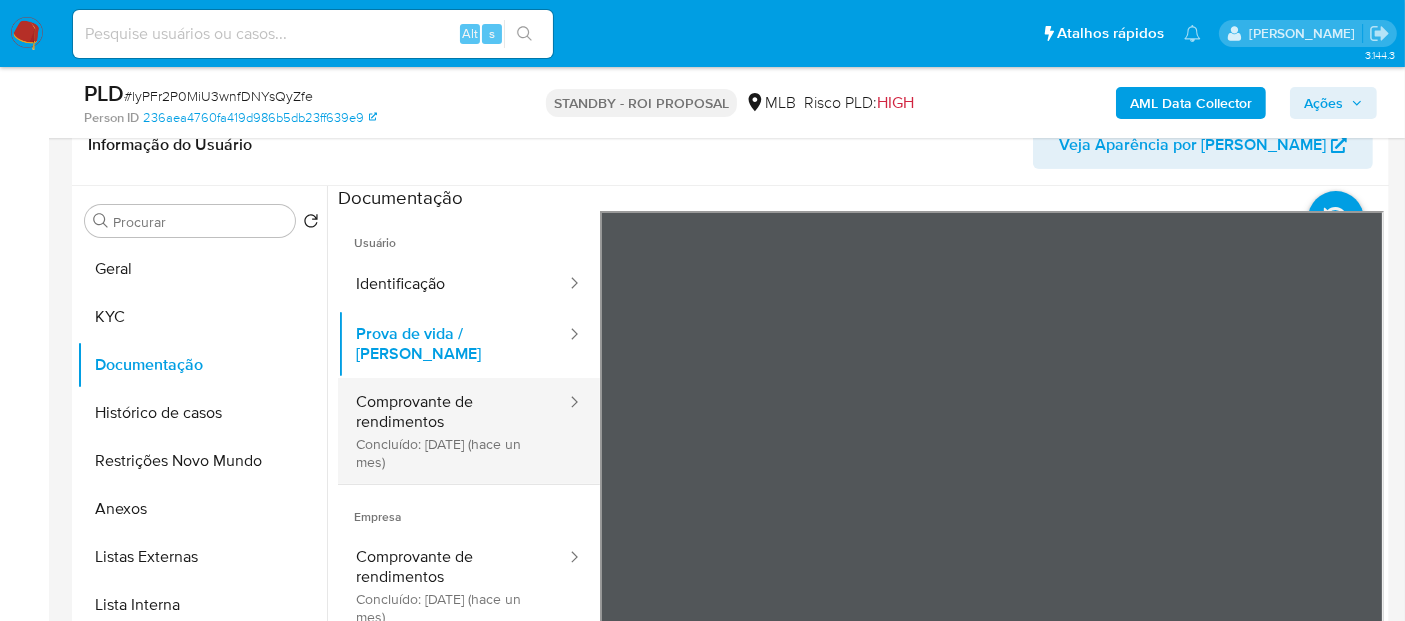 click on "Comprovante de rendimentos Concluído: 05/06/2025 (hace un mes)" at bounding box center (453, 431) 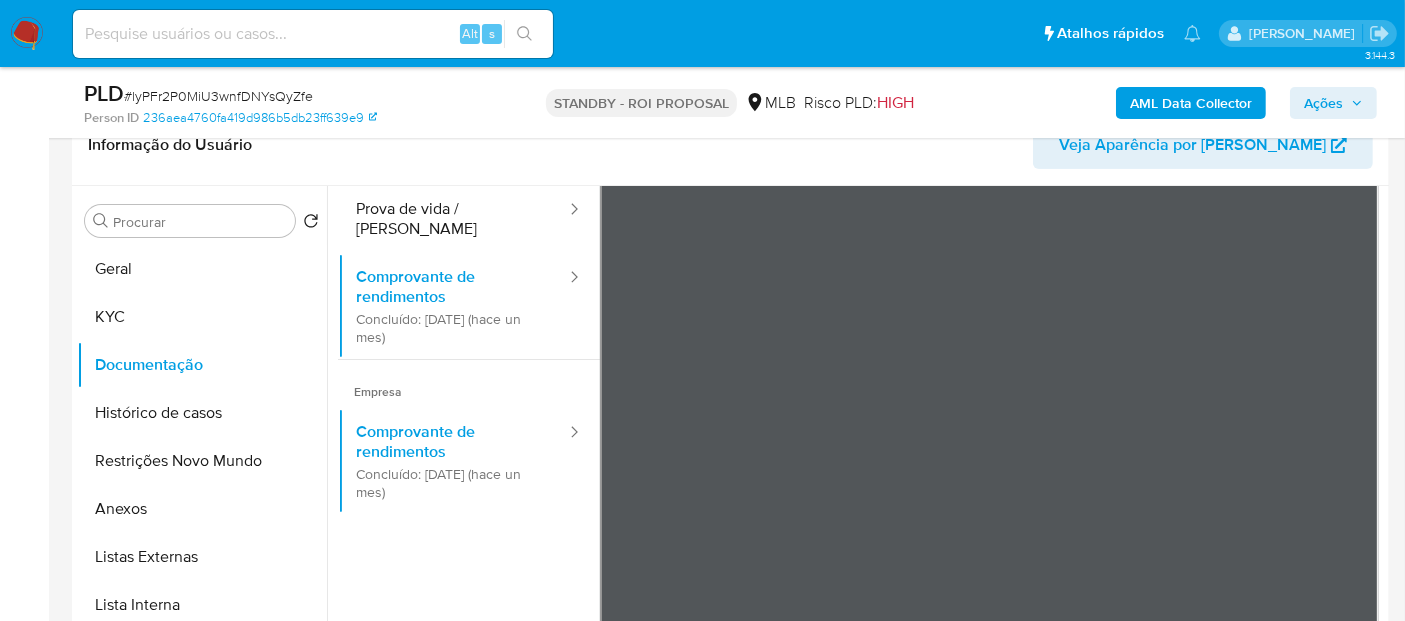 scroll, scrollTop: 174, scrollLeft: 0, axis: vertical 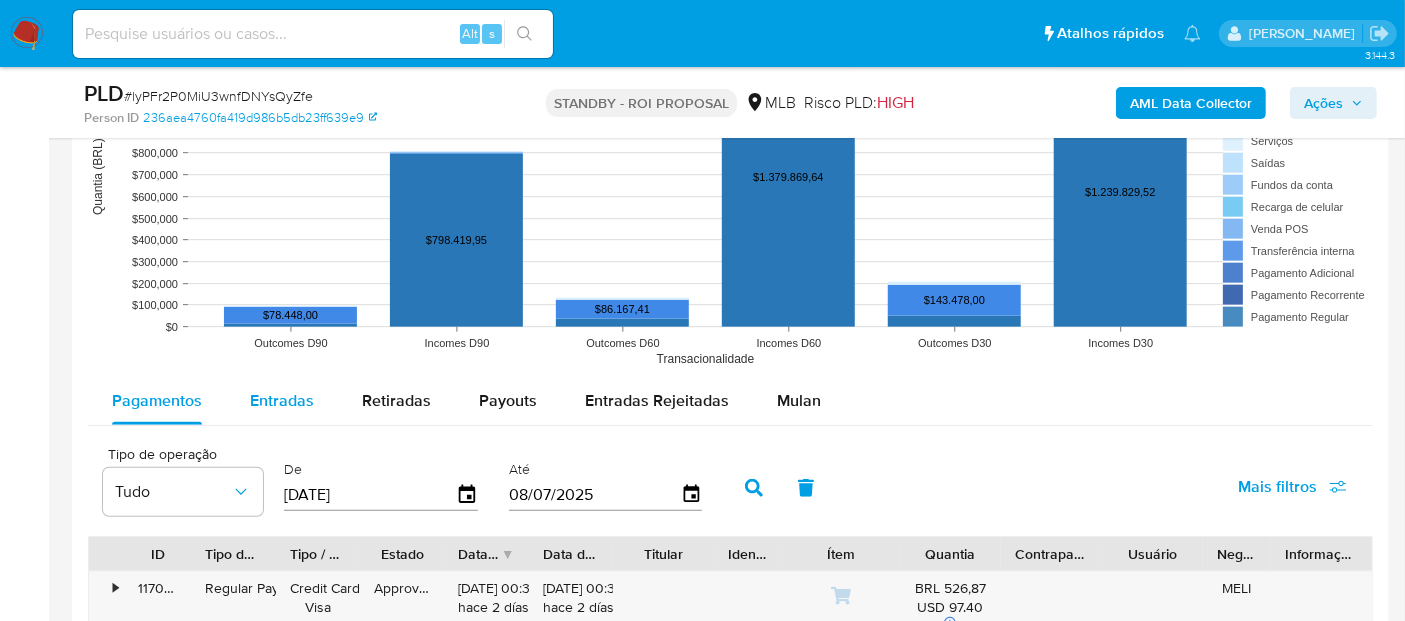 click on "Entradas" at bounding box center [282, 400] 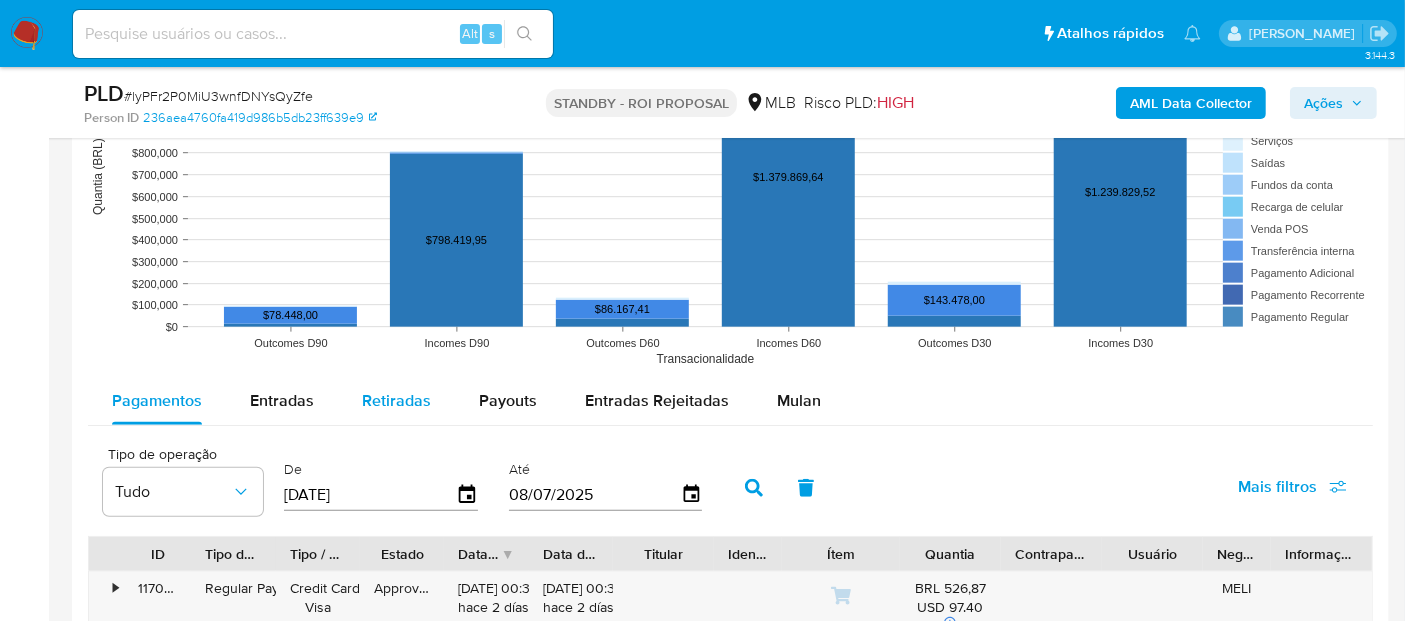 select on "10" 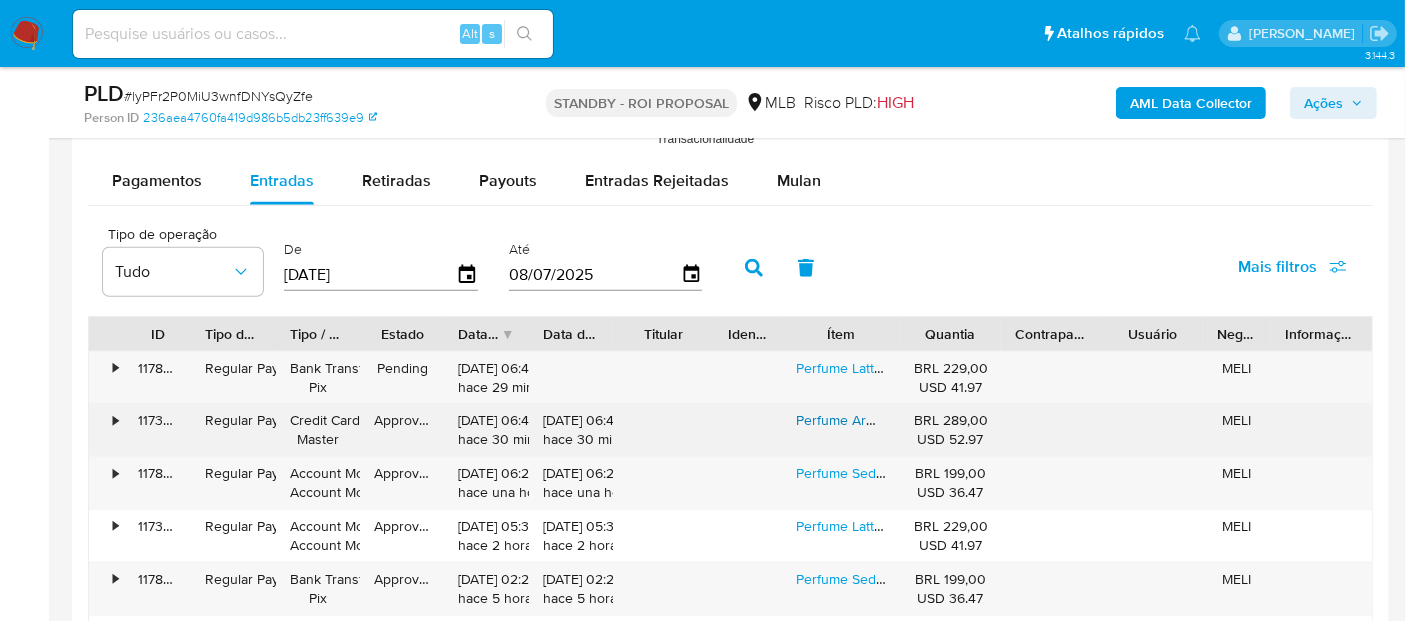 scroll, scrollTop: 2162, scrollLeft: 0, axis: vertical 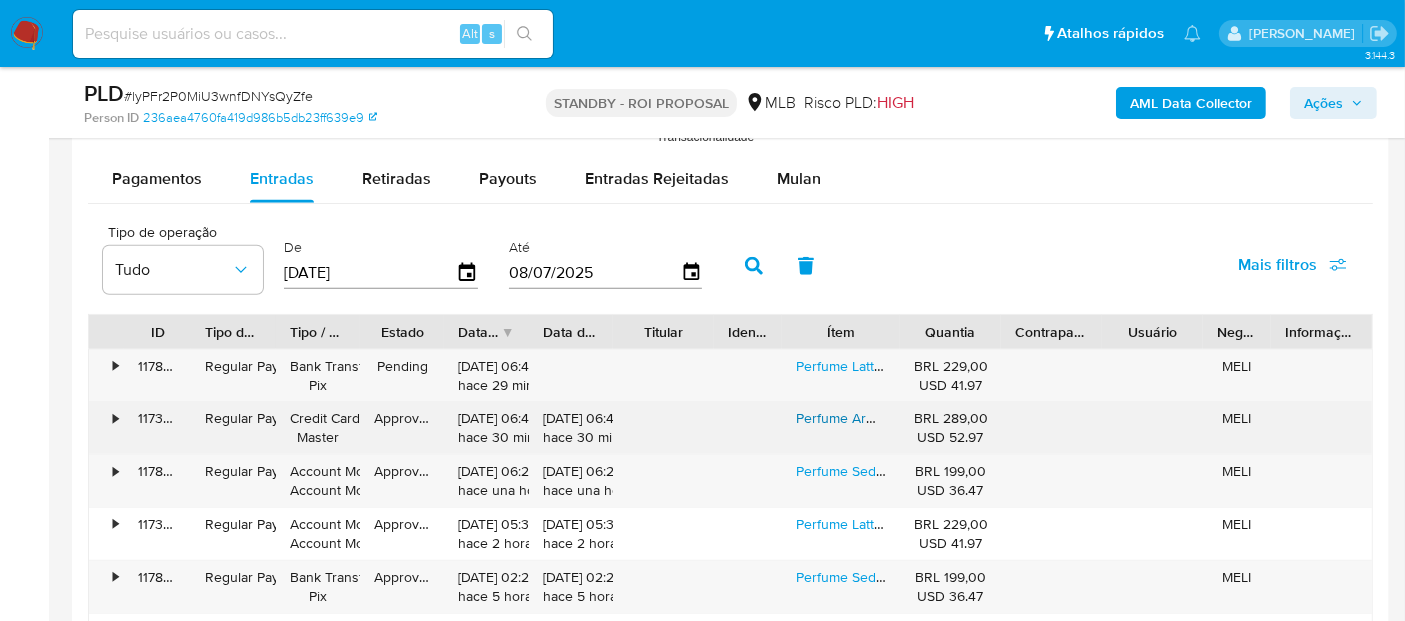 click on "Perfume Armaf Club De Nuit Intense Man Edt 100ml Para Homens" at bounding box center (999, 418) 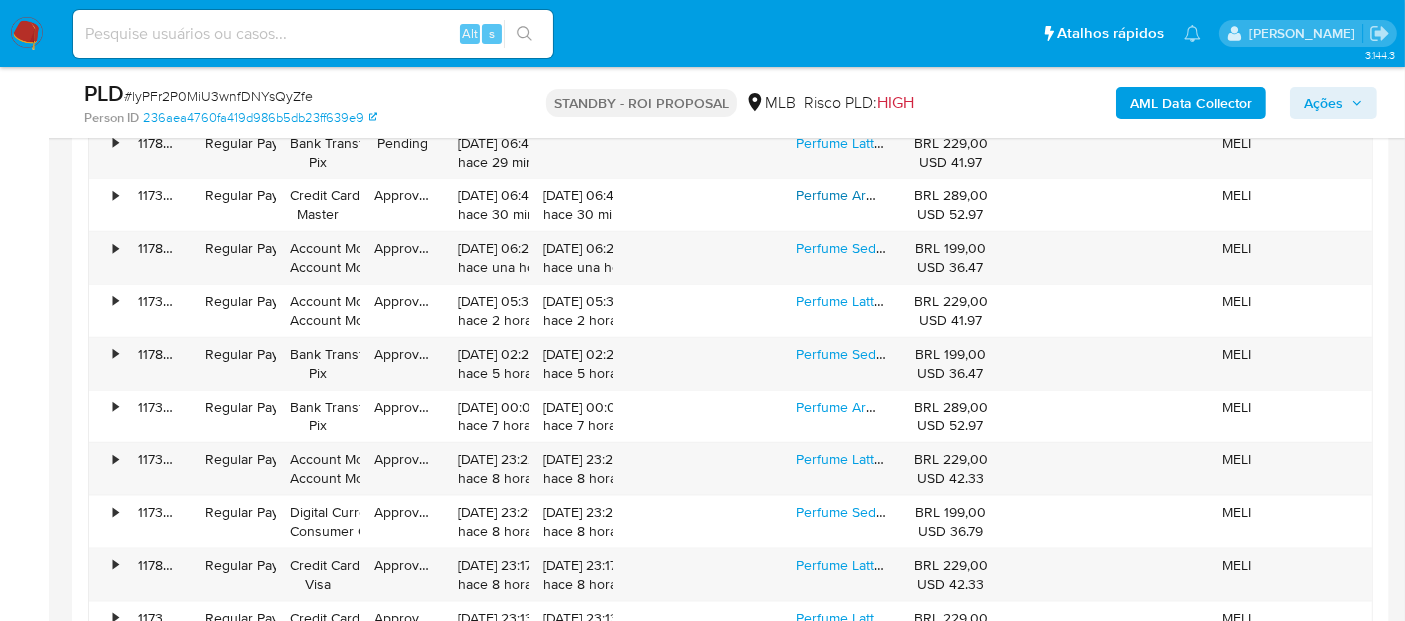 scroll, scrollTop: 2496, scrollLeft: 0, axis: vertical 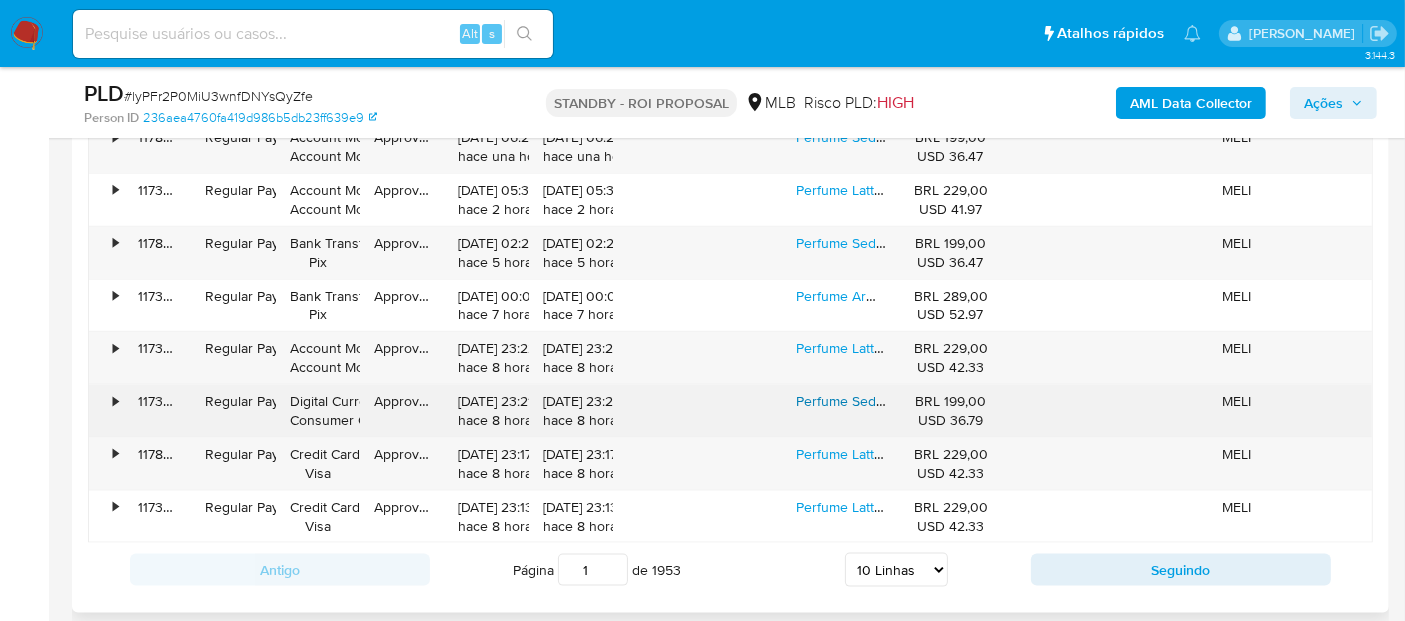 click on "Perfume Sedutor Árabe Sabah 100ml Original Feminino" at bounding box center [967, 401] 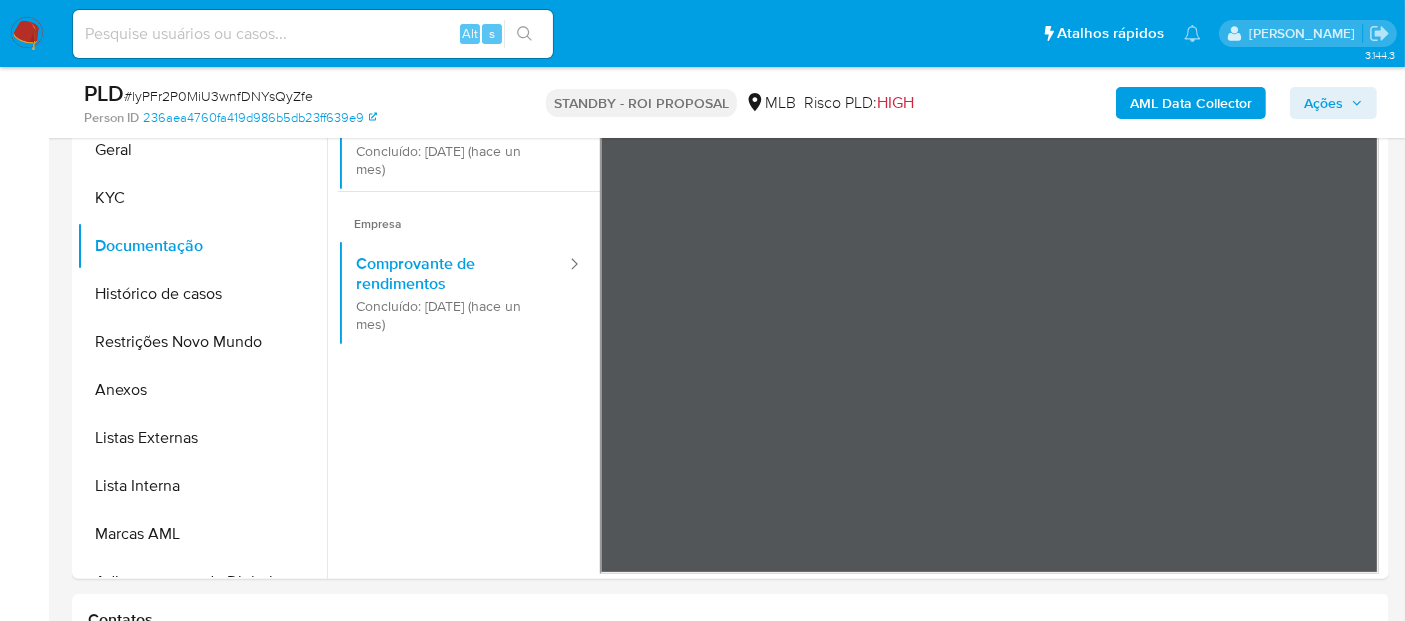 scroll, scrollTop: 443, scrollLeft: 0, axis: vertical 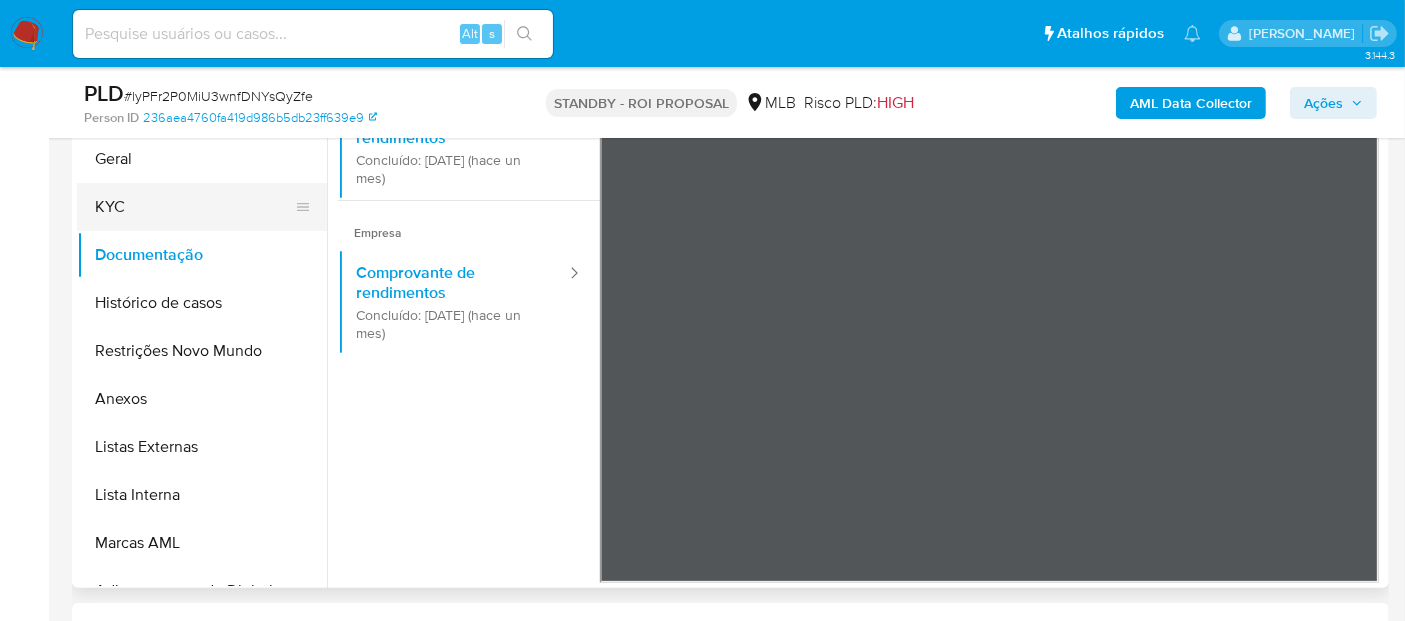 click on "KYC" at bounding box center [194, 207] 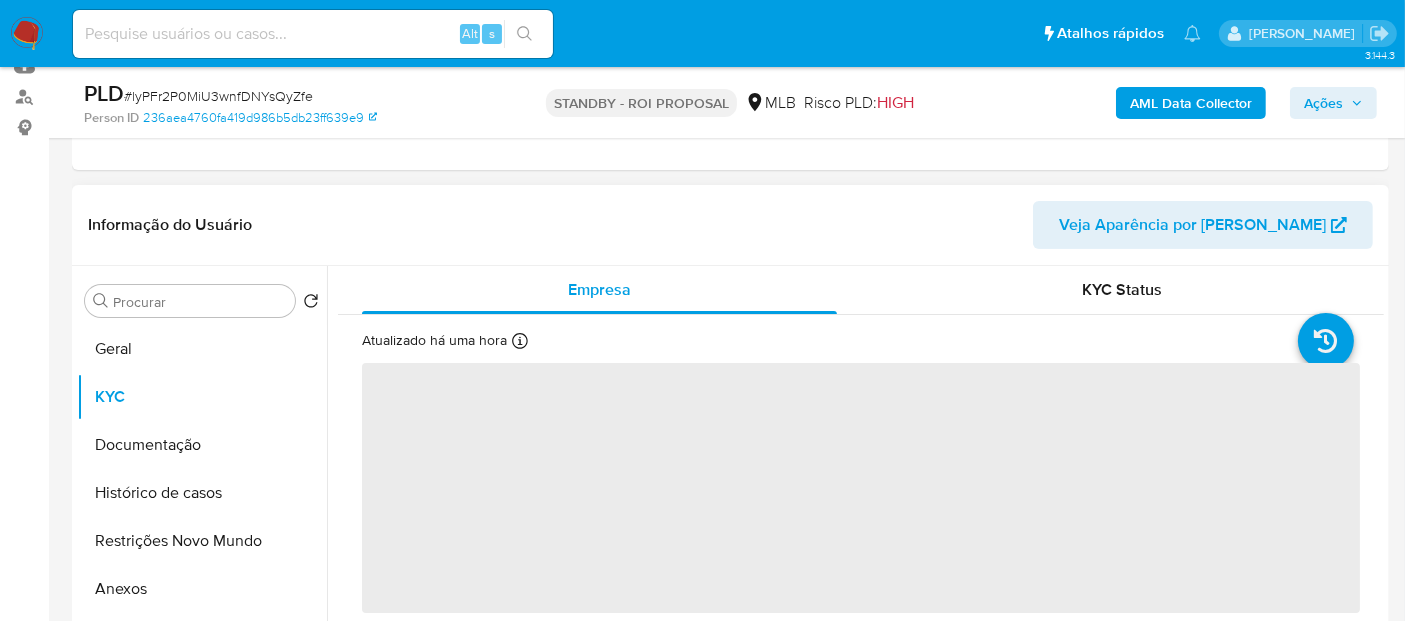 scroll, scrollTop: 333, scrollLeft: 0, axis: vertical 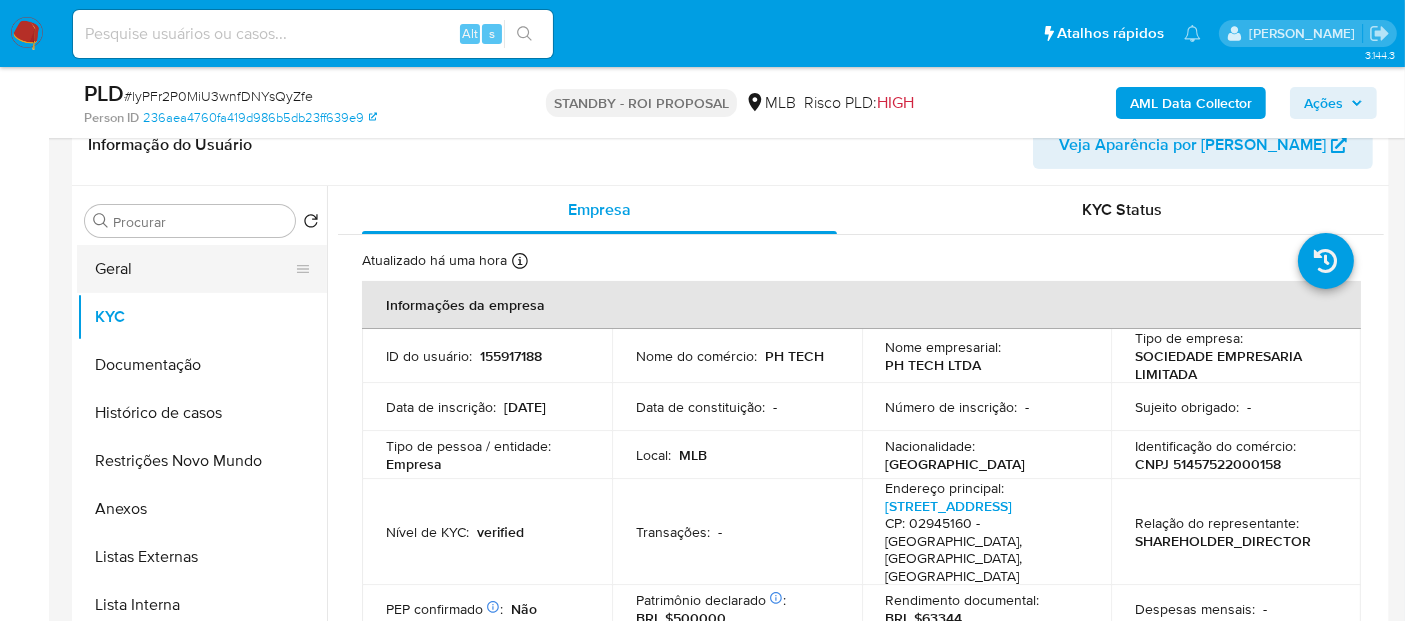 click on "Geral" at bounding box center (194, 269) 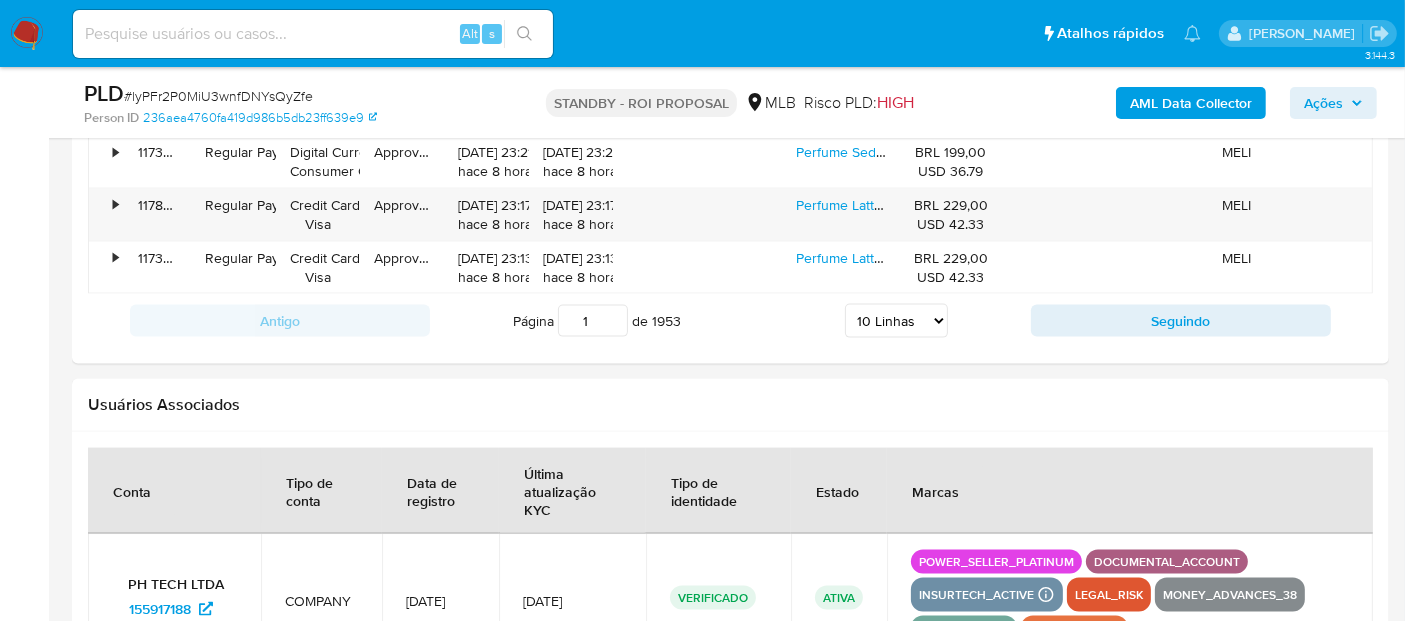 scroll, scrollTop: 2777, scrollLeft: 0, axis: vertical 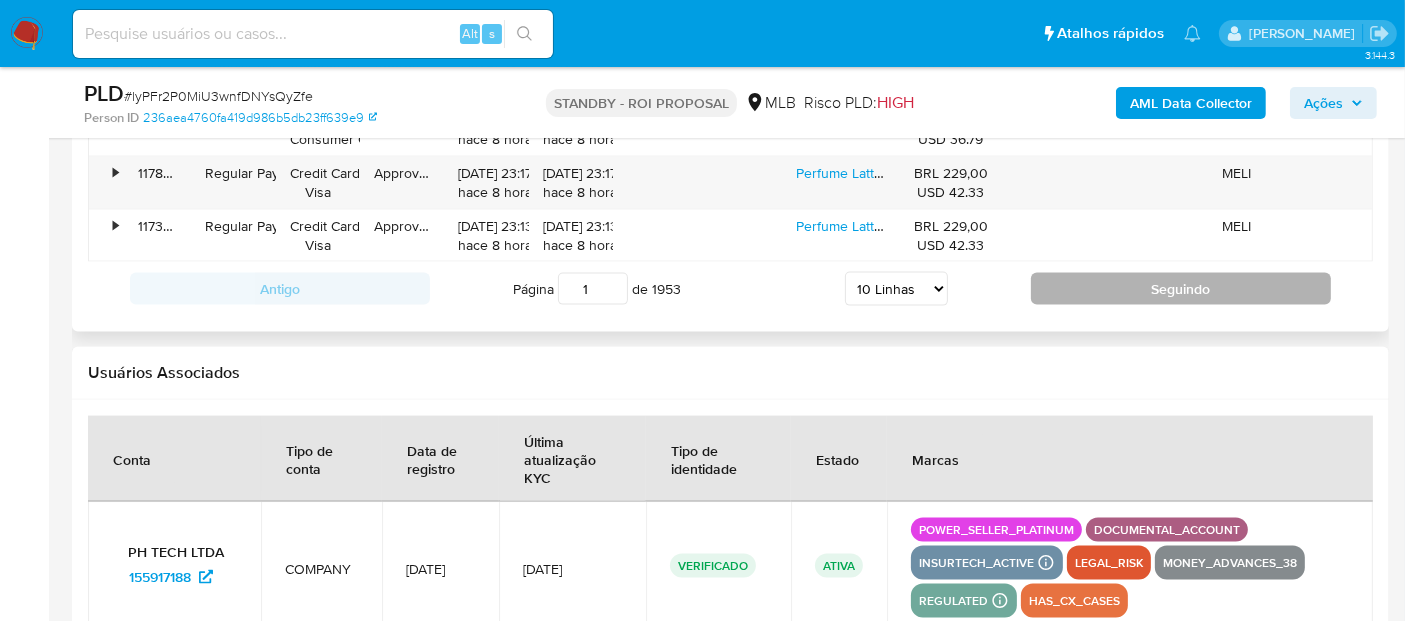 click on "Seguindo" at bounding box center [1181, 289] 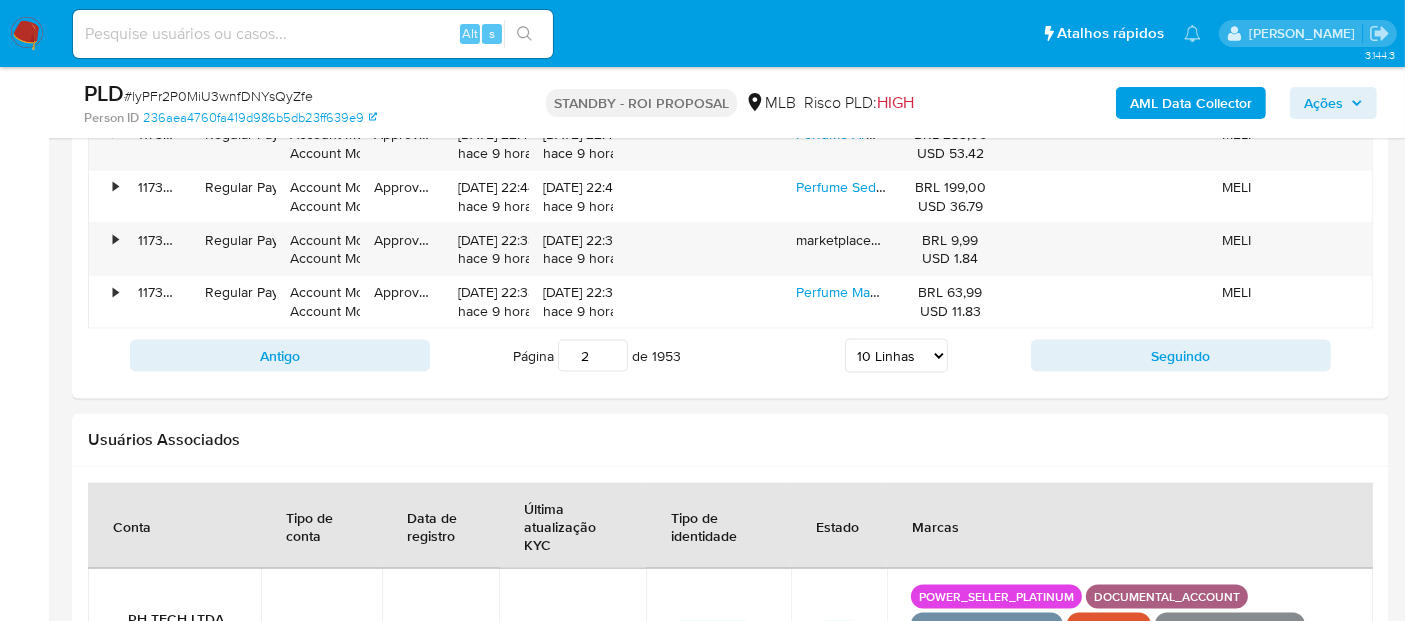 scroll, scrollTop: 2777, scrollLeft: 0, axis: vertical 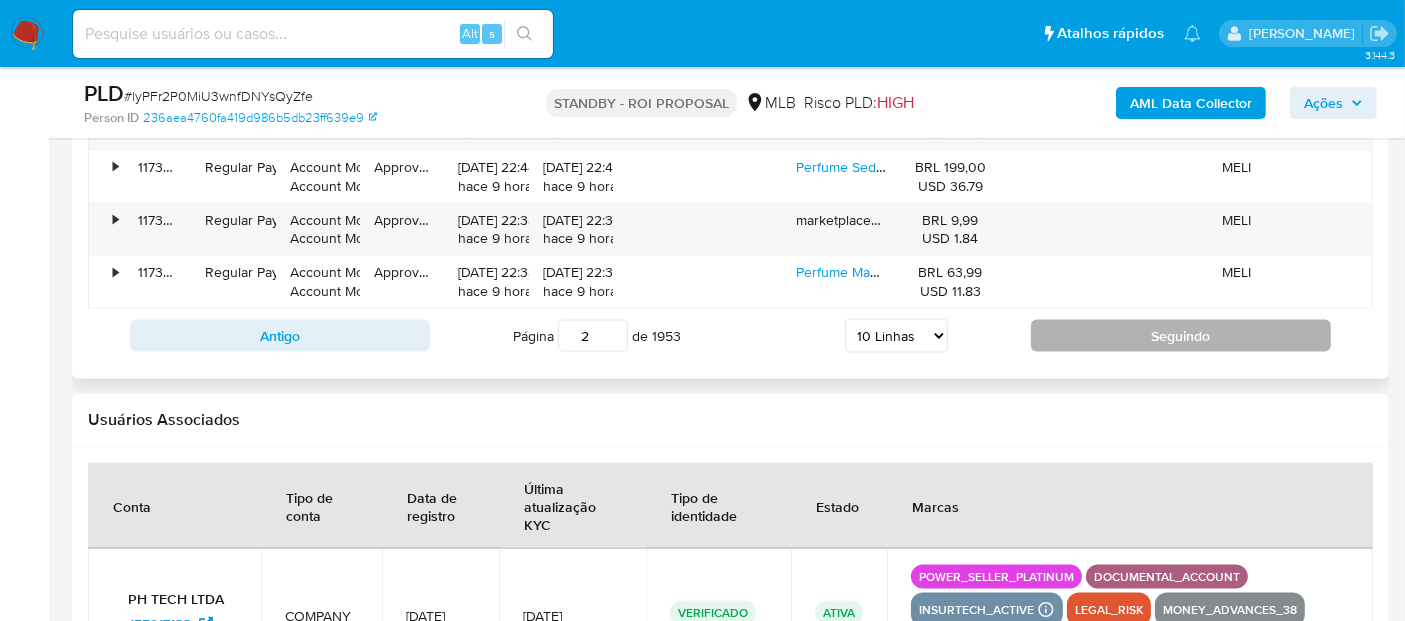 click on "Seguindo" at bounding box center [1181, 336] 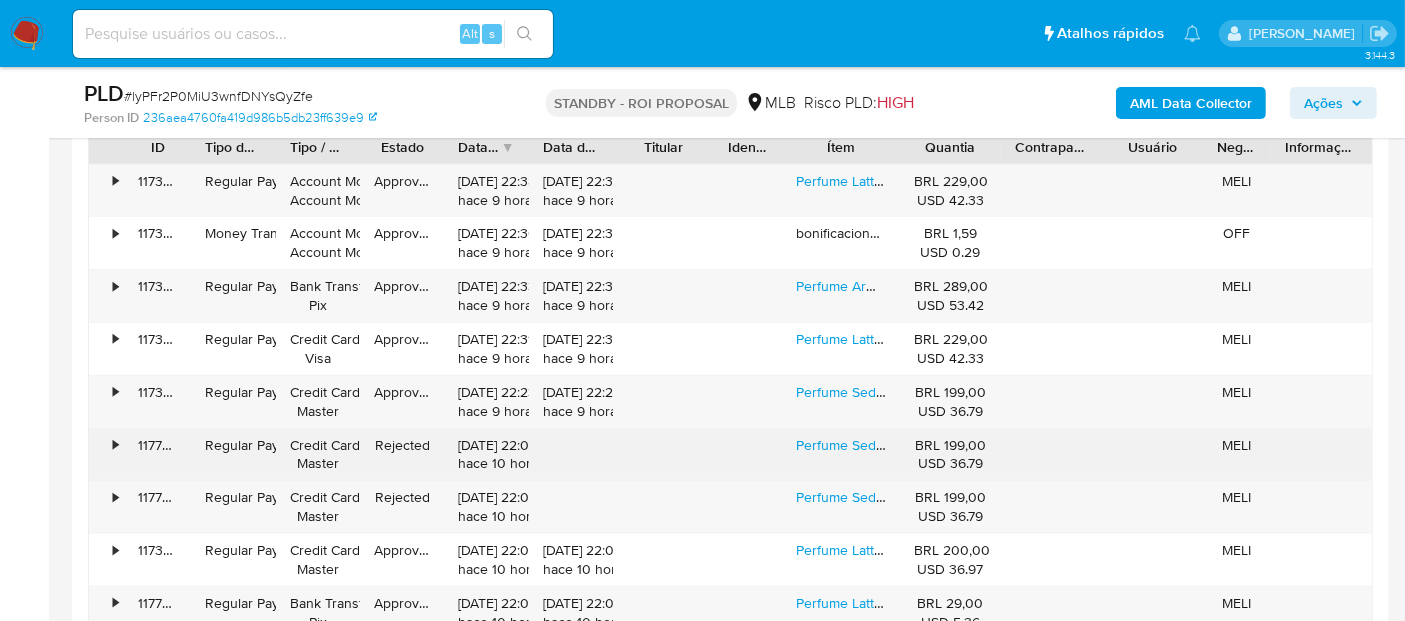 scroll, scrollTop: 2222, scrollLeft: 0, axis: vertical 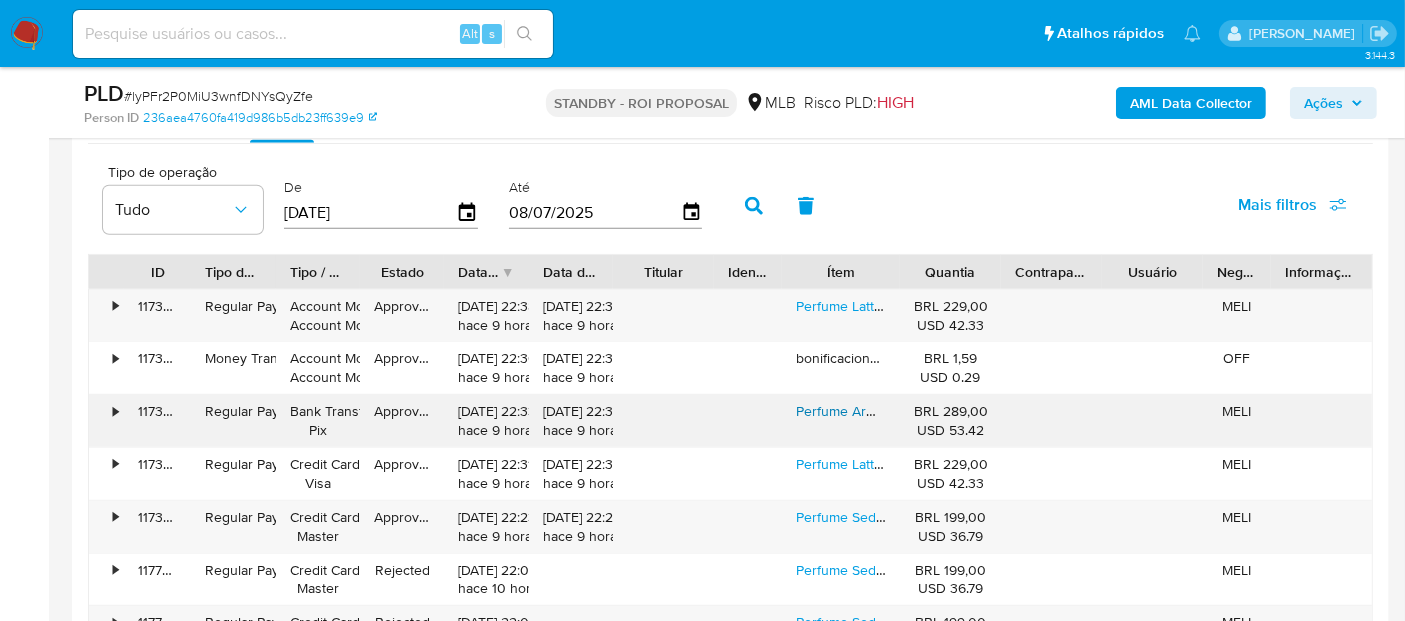 click on "Perfume Armaf Club De Nuit Intense Man Edt 100ml Para Homens" at bounding box center [999, 411] 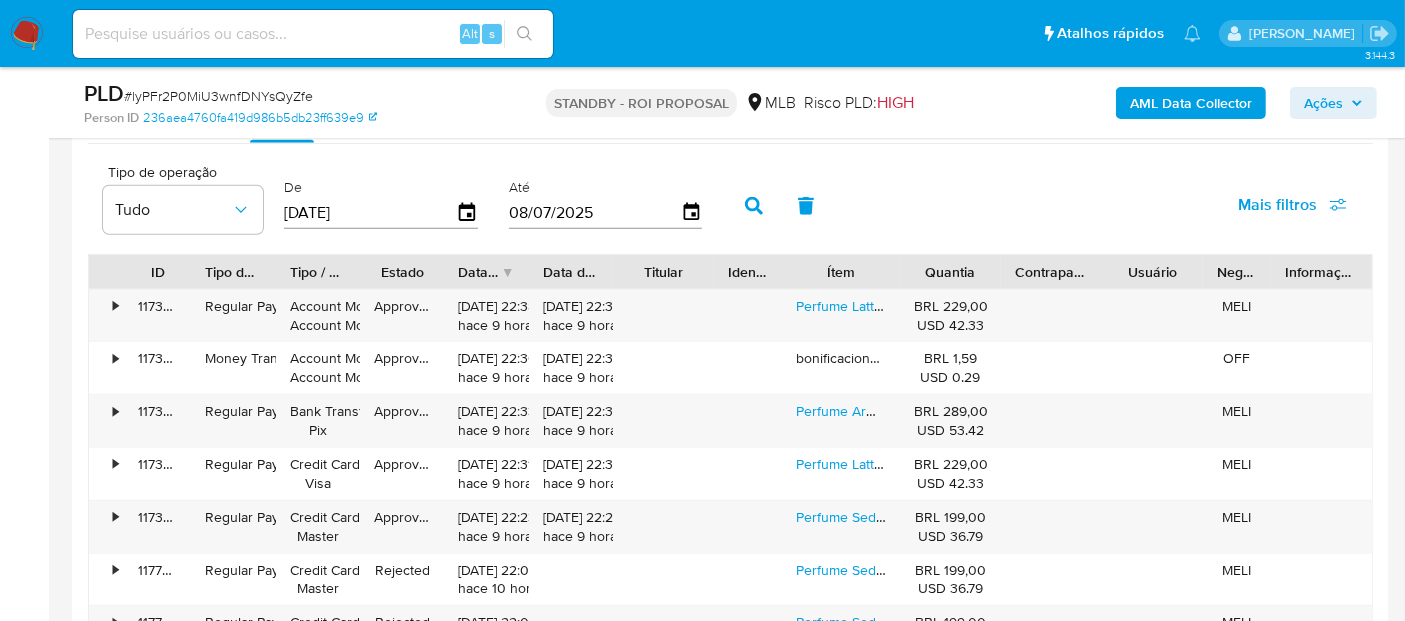 click at bounding box center (313, 34) 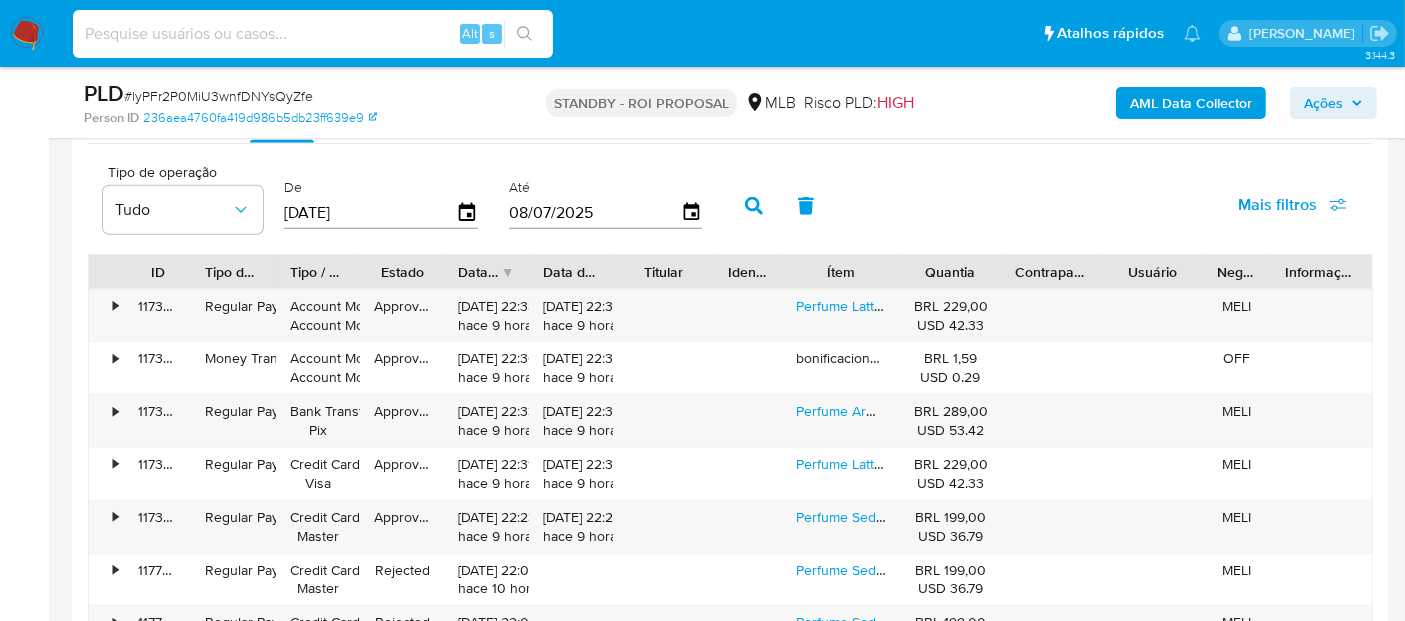 paste on "4nmGswN5VXEoOPUXeJokb7N8" 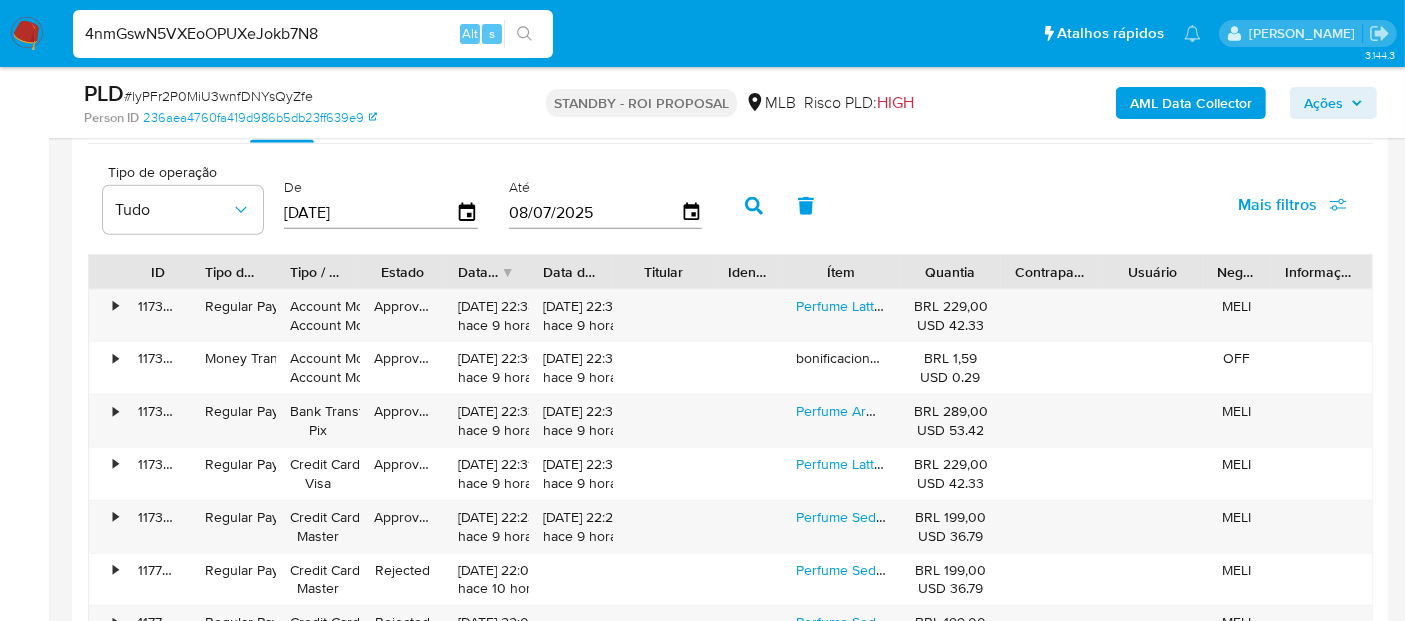 type on "4nmGswN5VXEoOPUXeJokb7N8" 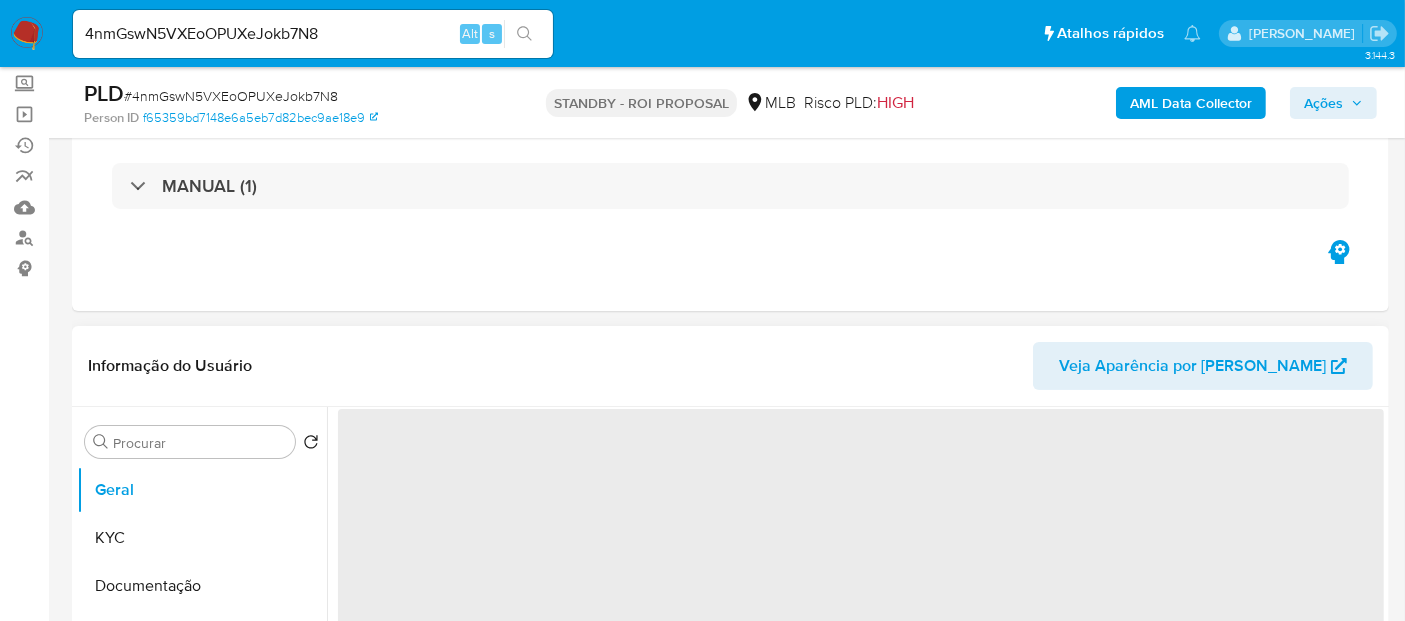 scroll, scrollTop: 222, scrollLeft: 0, axis: vertical 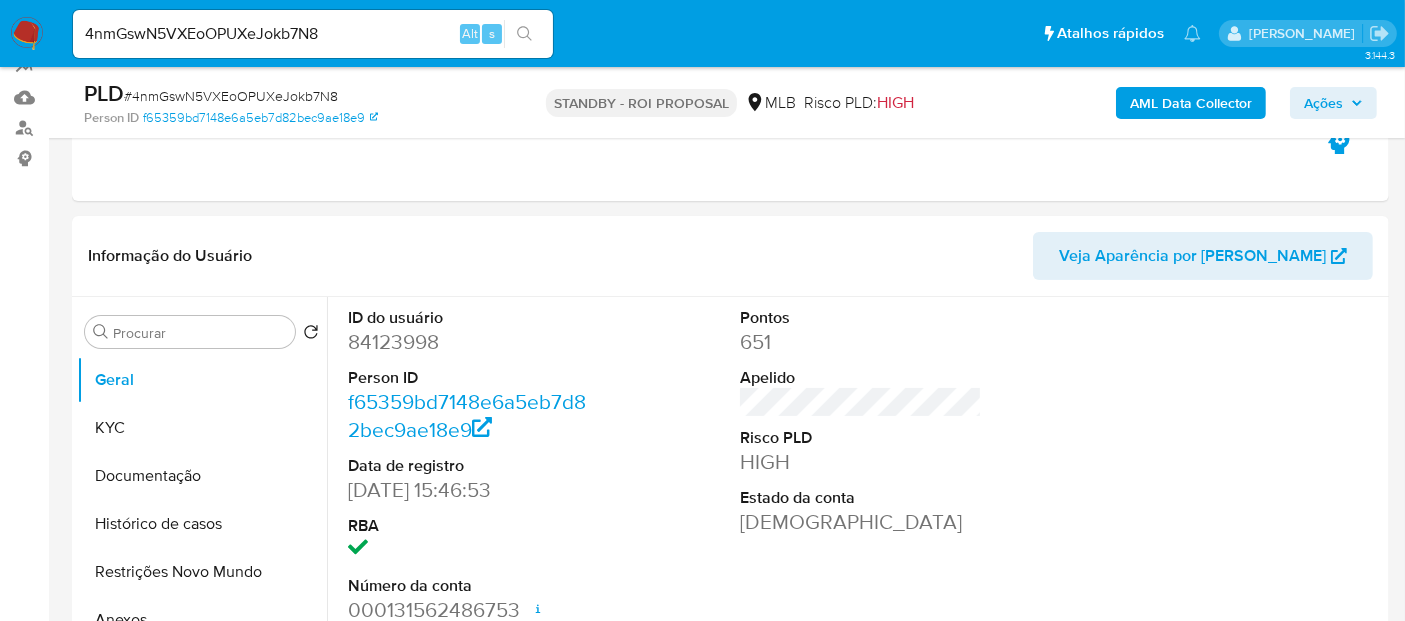 select on "10" 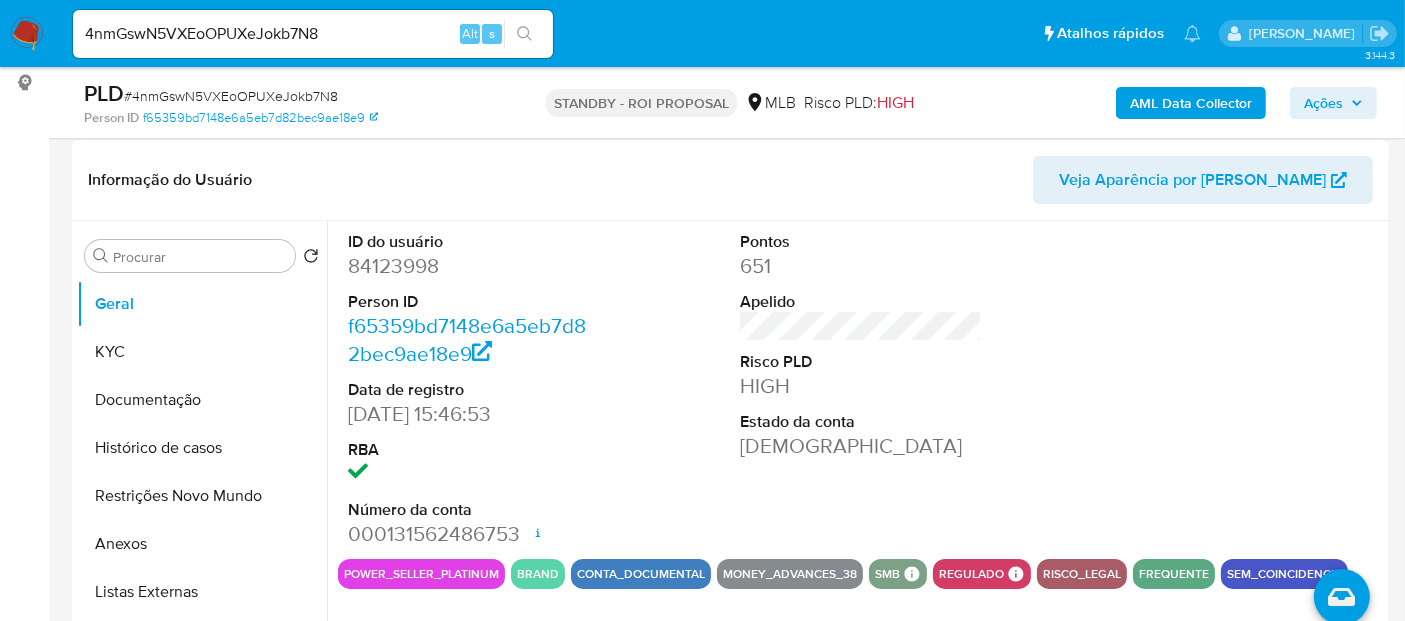 scroll, scrollTop: 333, scrollLeft: 0, axis: vertical 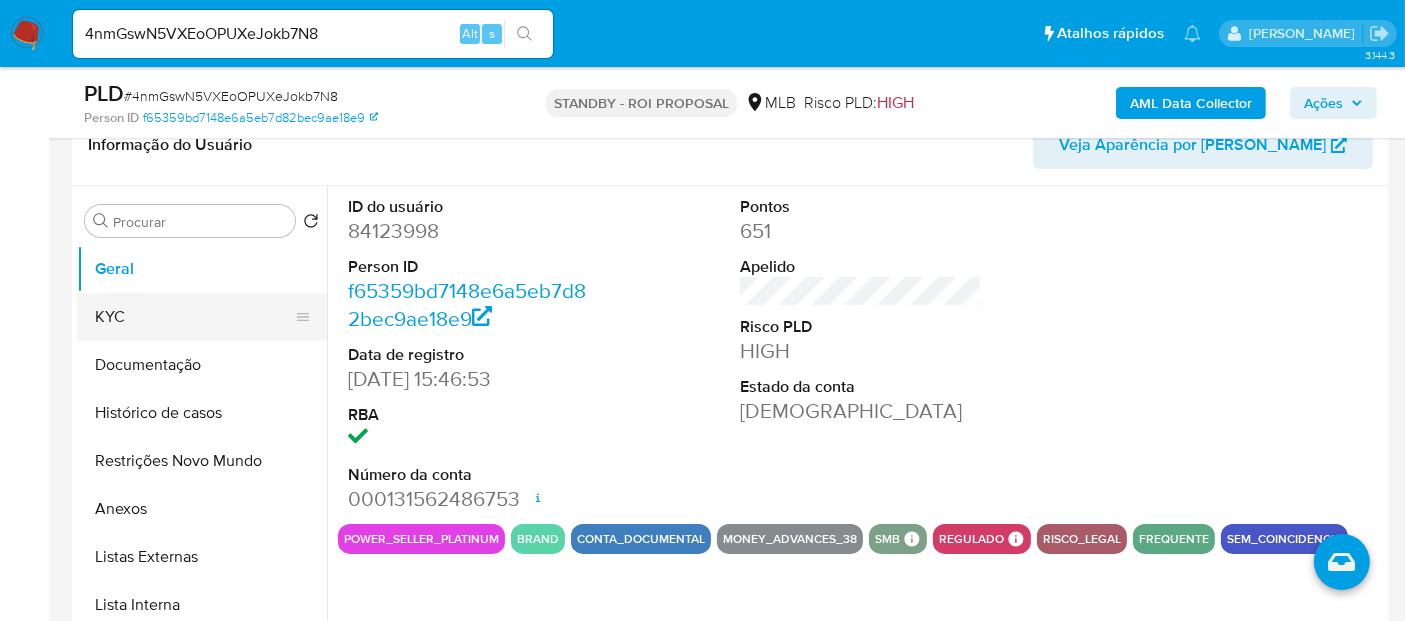 click on "KYC" at bounding box center [194, 317] 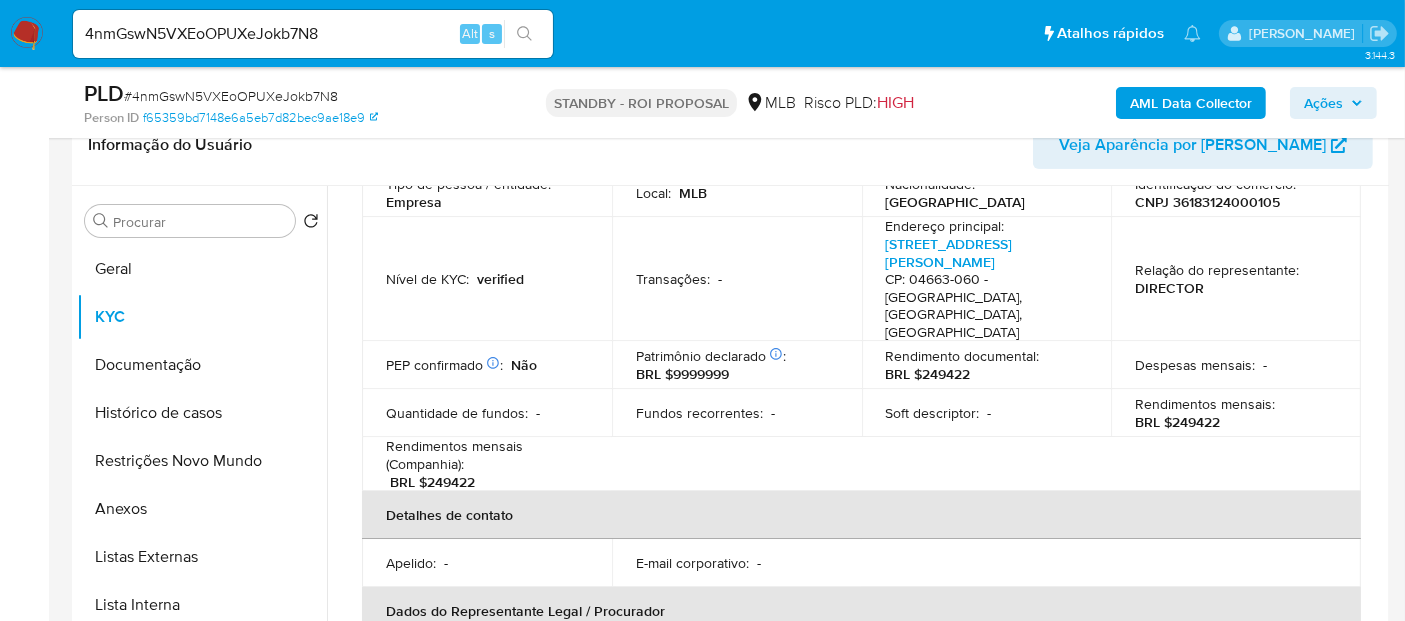 scroll, scrollTop: 333, scrollLeft: 0, axis: vertical 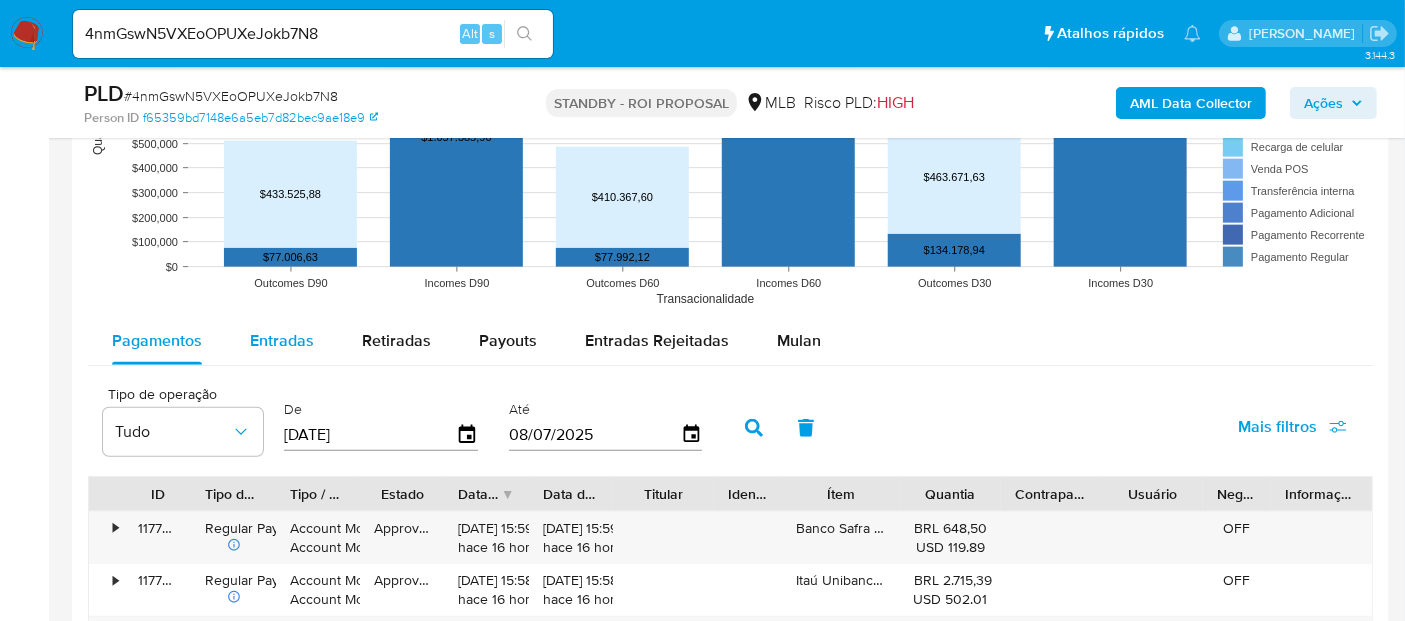 click on "Entradas" at bounding box center (282, 340) 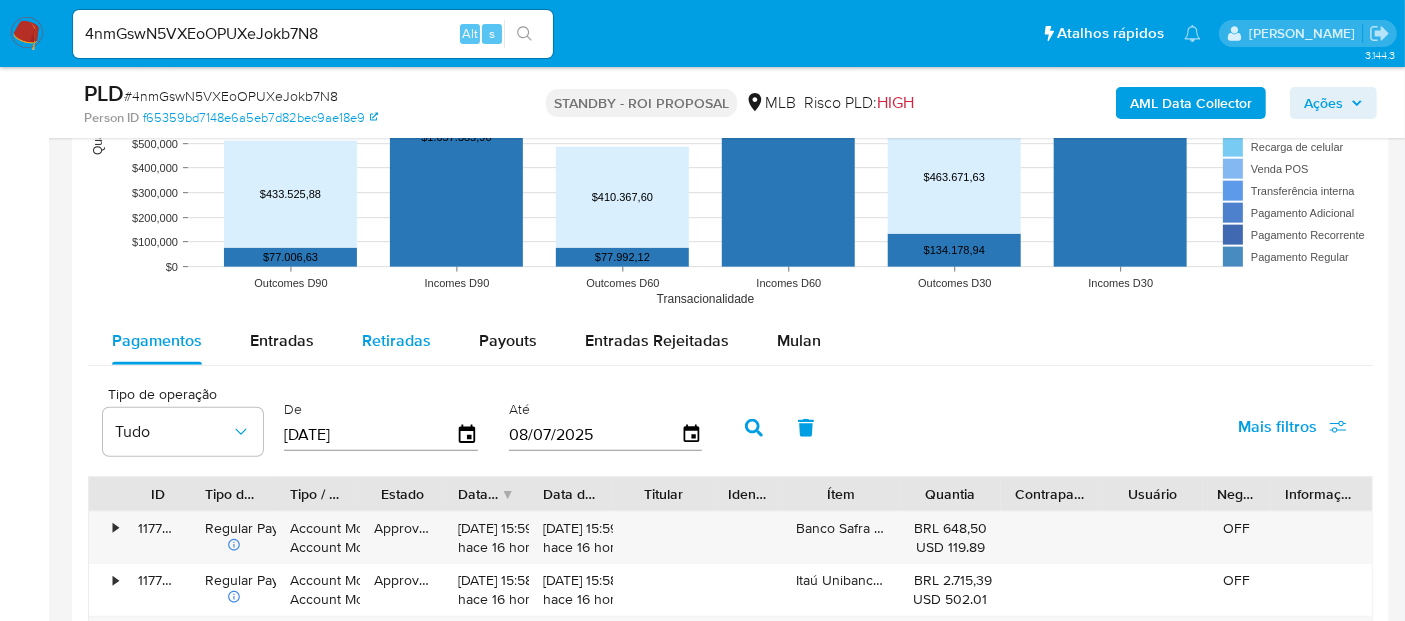 select on "10" 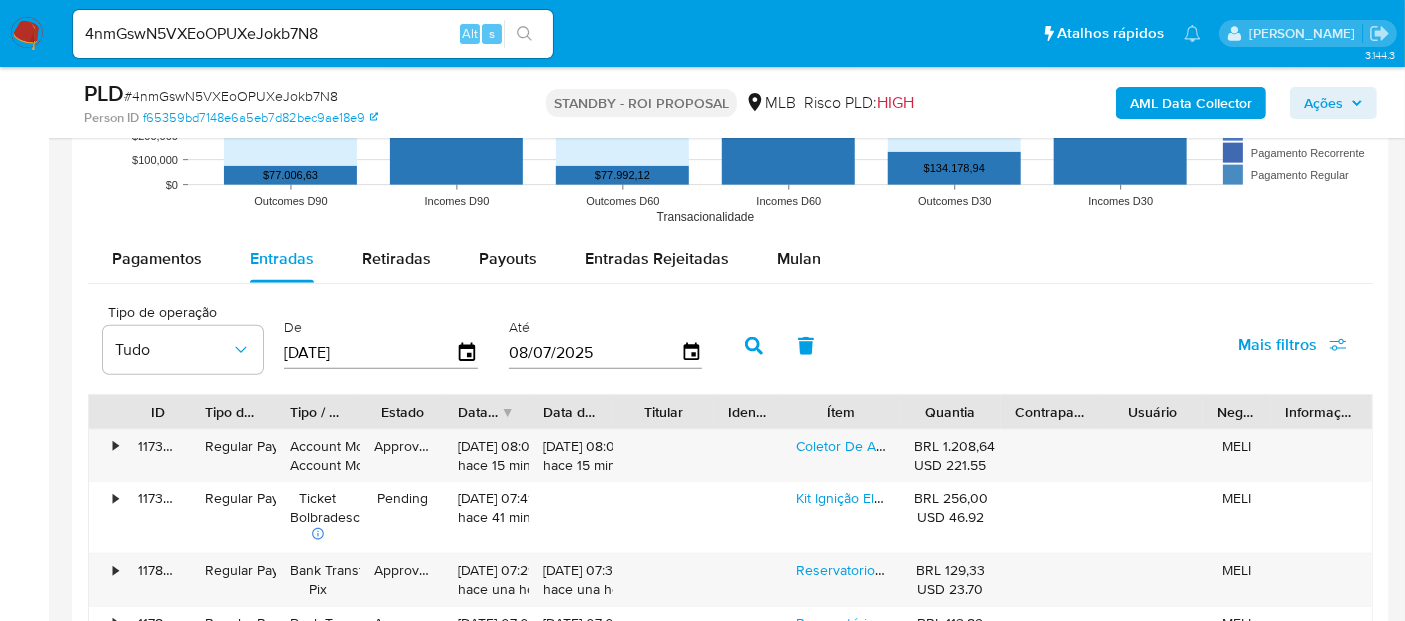 scroll, scrollTop: 2111, scrollLeft: 0, axis: vertical 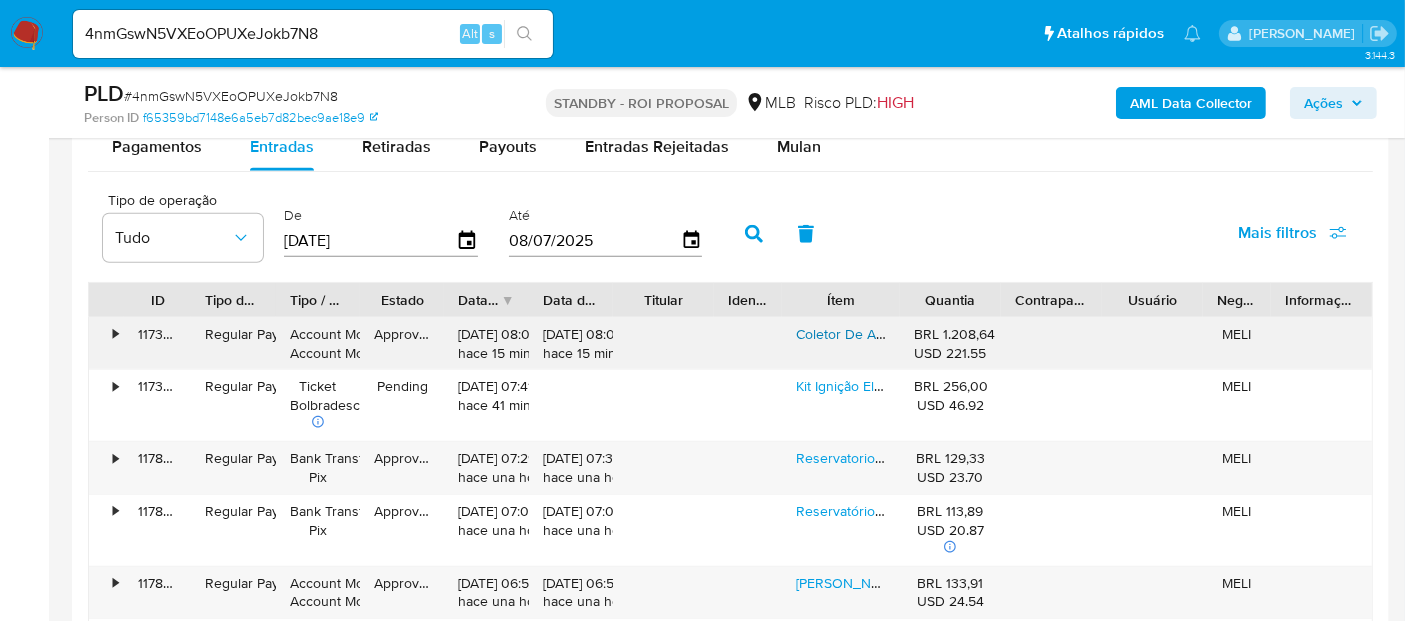 click on "Coletor De Admissão Jeep Compass Fiat Renegade Toro Diesel" at bounding box center (993, 334) 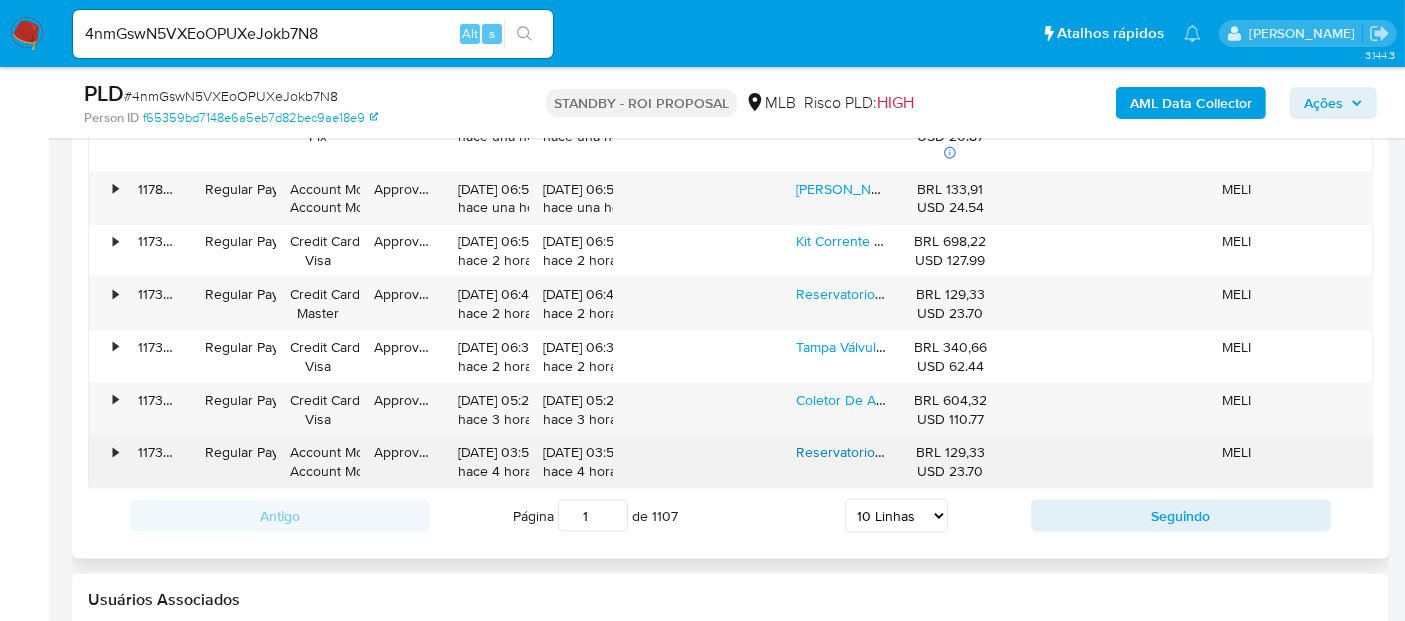 scroll, scrollTop: 2639, scrollLeft: 0, axis: vertical 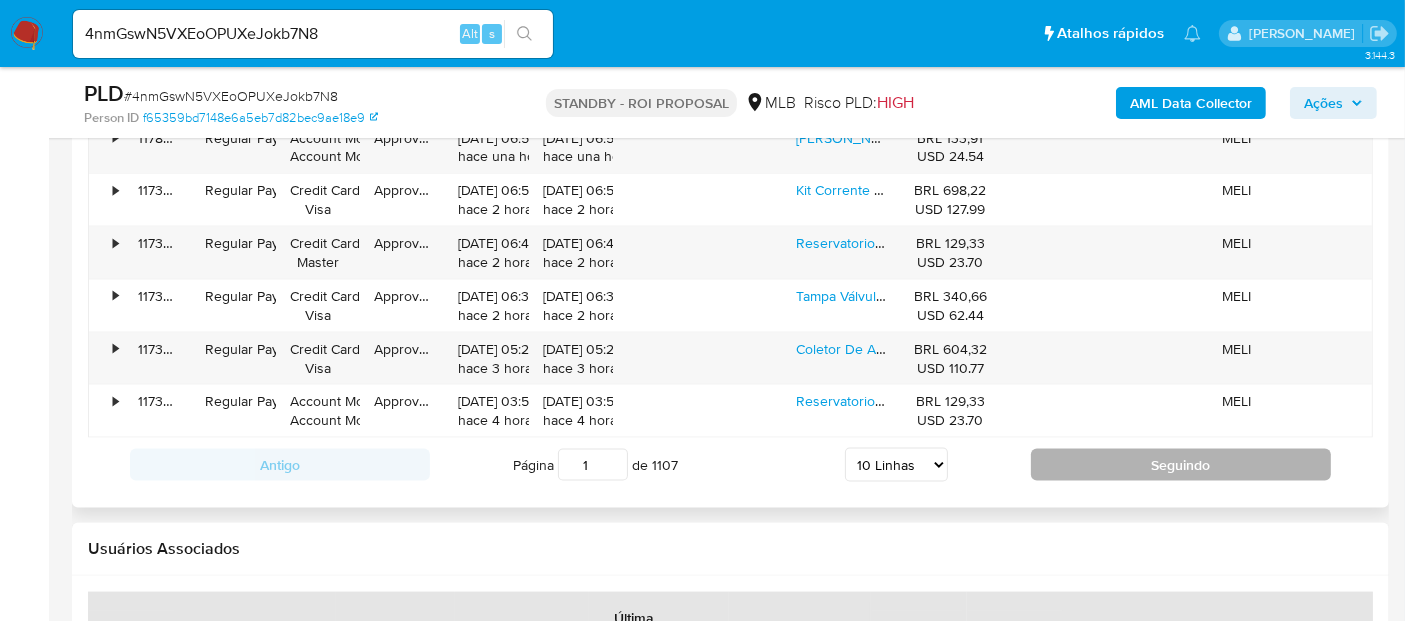 click on "Seguindo" at bounding box center [1181, 465] 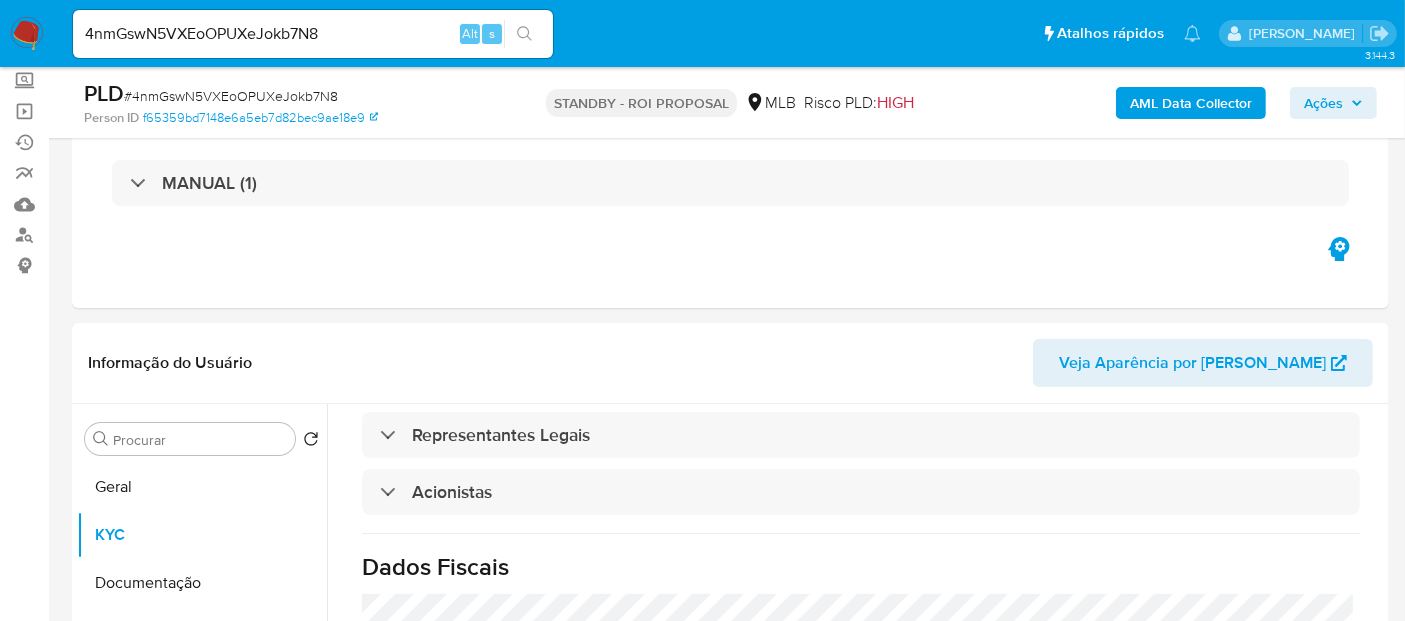 scroll, scrollTop: 147, scrollLeft: 0, axis: vertical 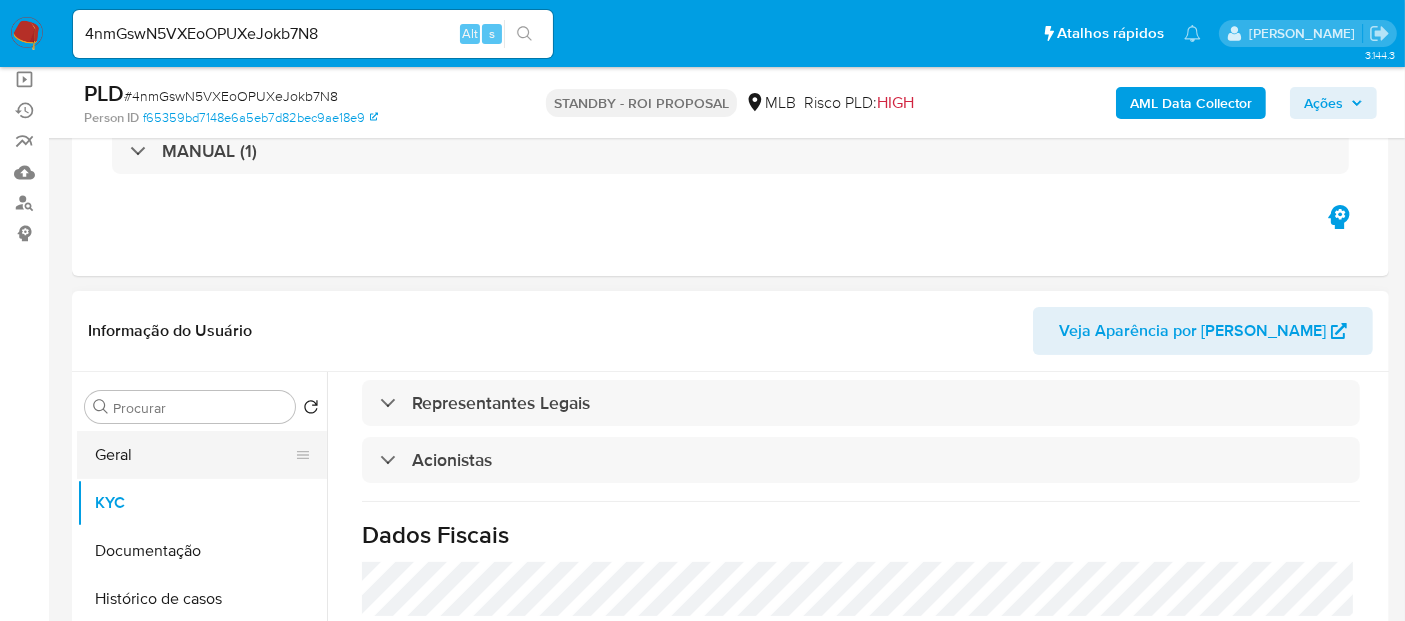 click on "Geral" at bounding box center (194, 455) 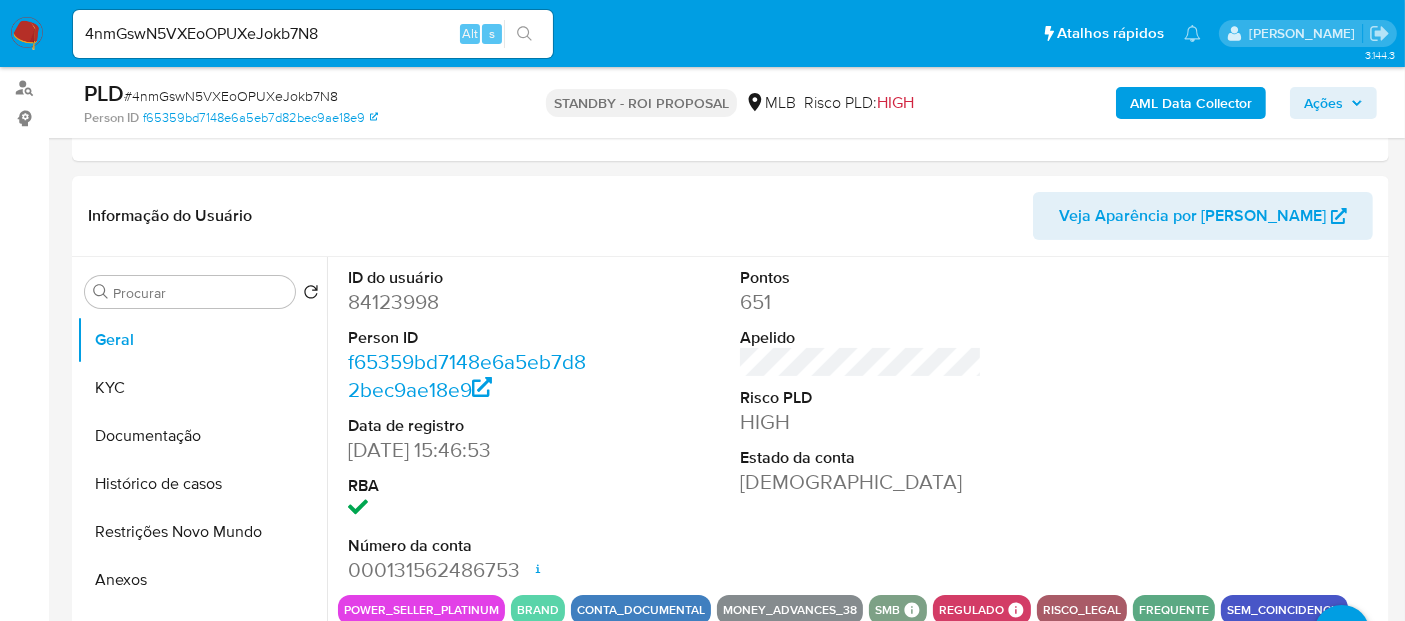 scroll, scrollTop: 235, scrollLeft: 0, axis: vertical 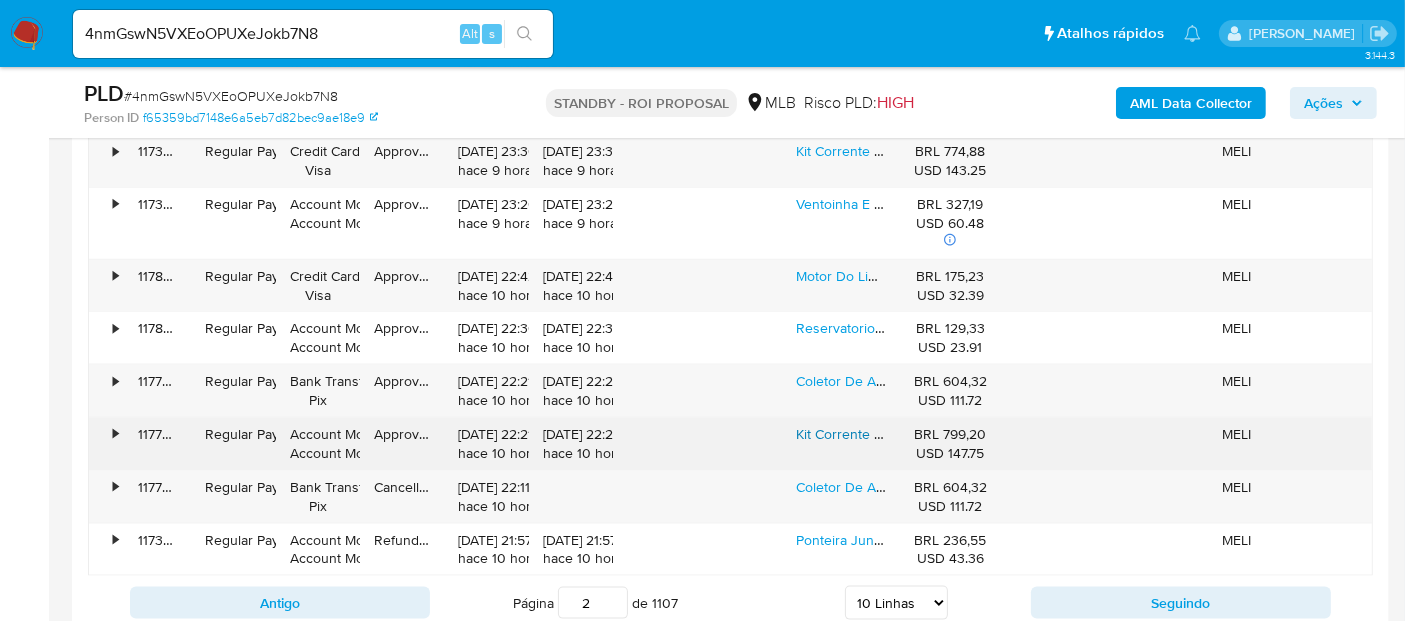 click on "Kit Corrente Journey 2.4 16v Freemont 2.4 16v" at bounding box center (939, 434) 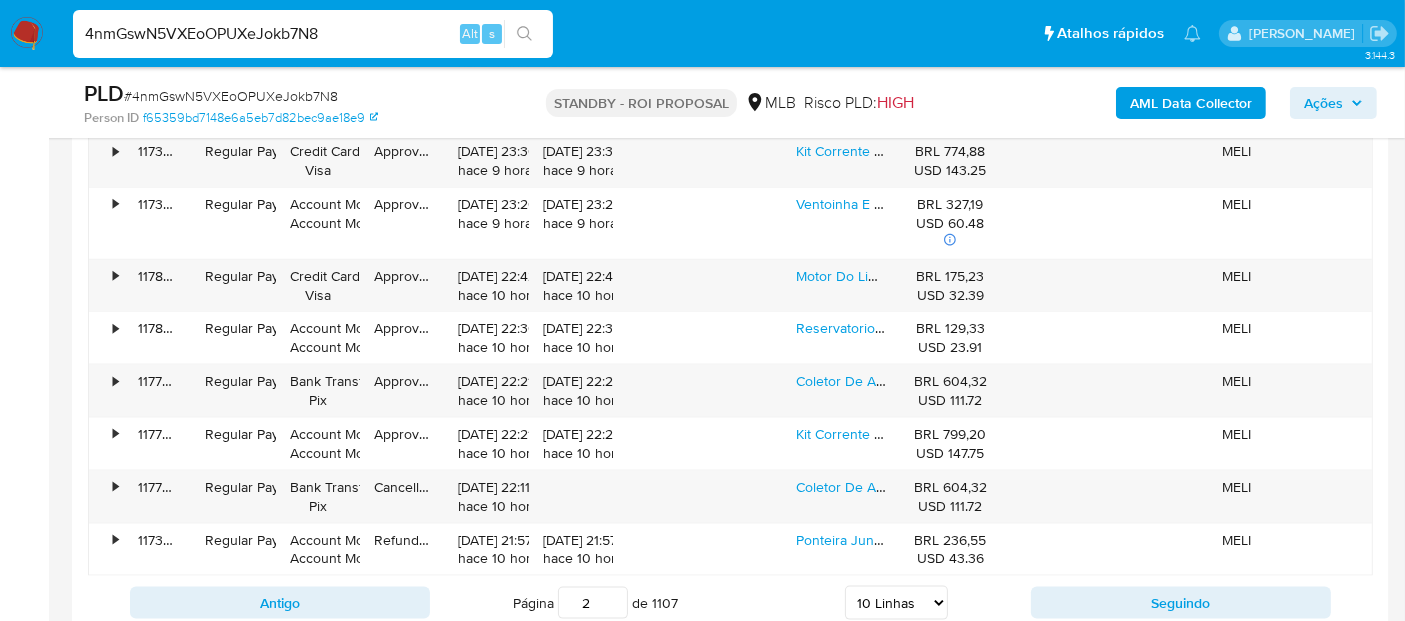 drag, startPoint x: 374, startPoint y: 35, endPoint x: 0, endPoint y: 35, distance: 374 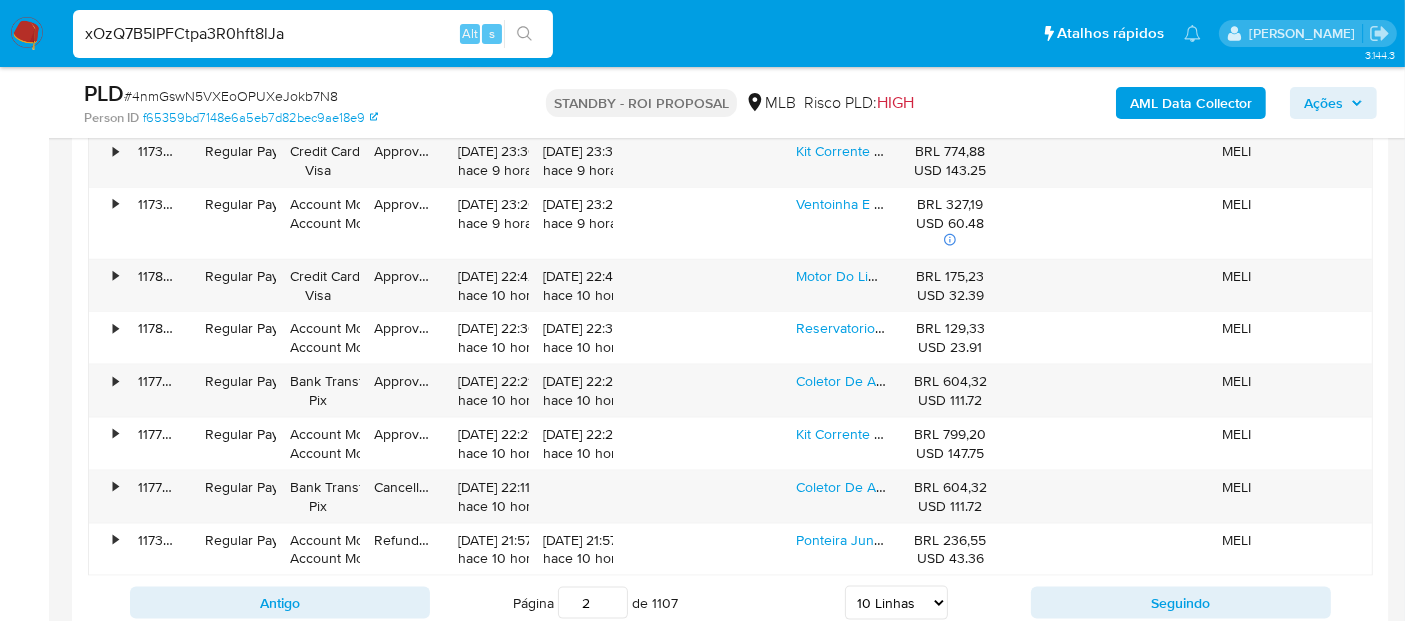 type on "xOzQ7B5IPFCtpa3R0hft8lJa" 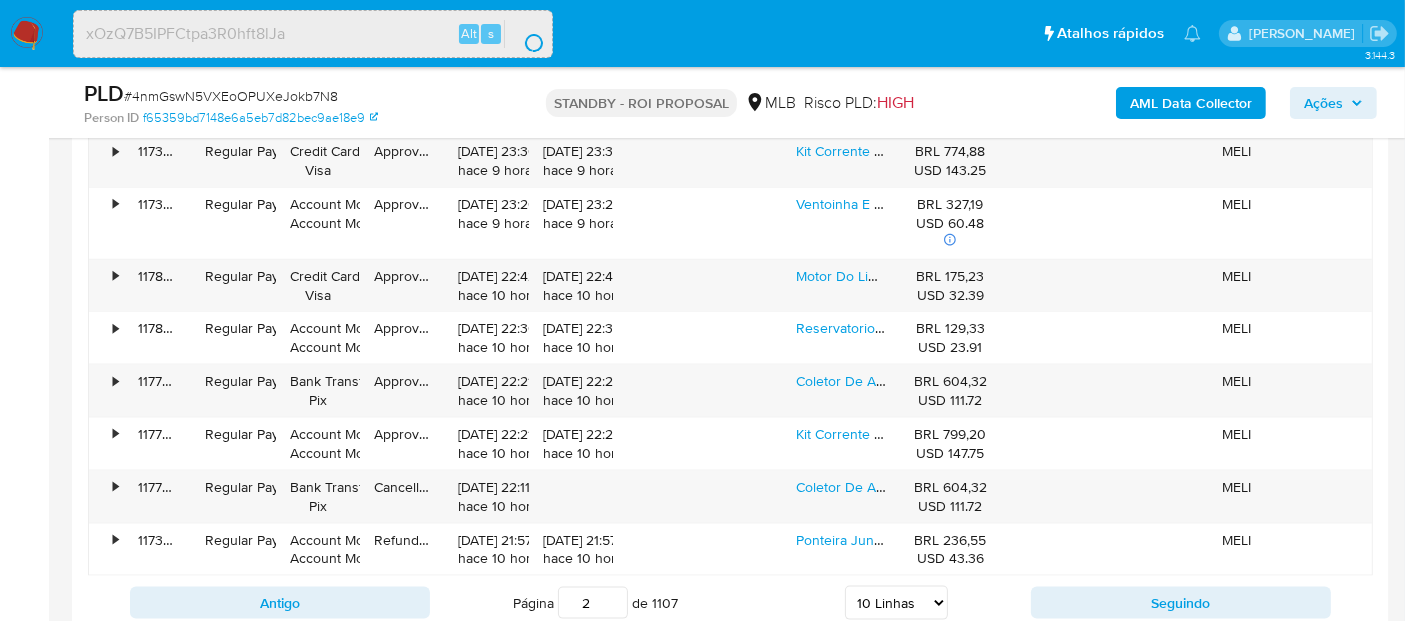 scroll, scrollTop: 0, scrollLeft: 0, axis: both 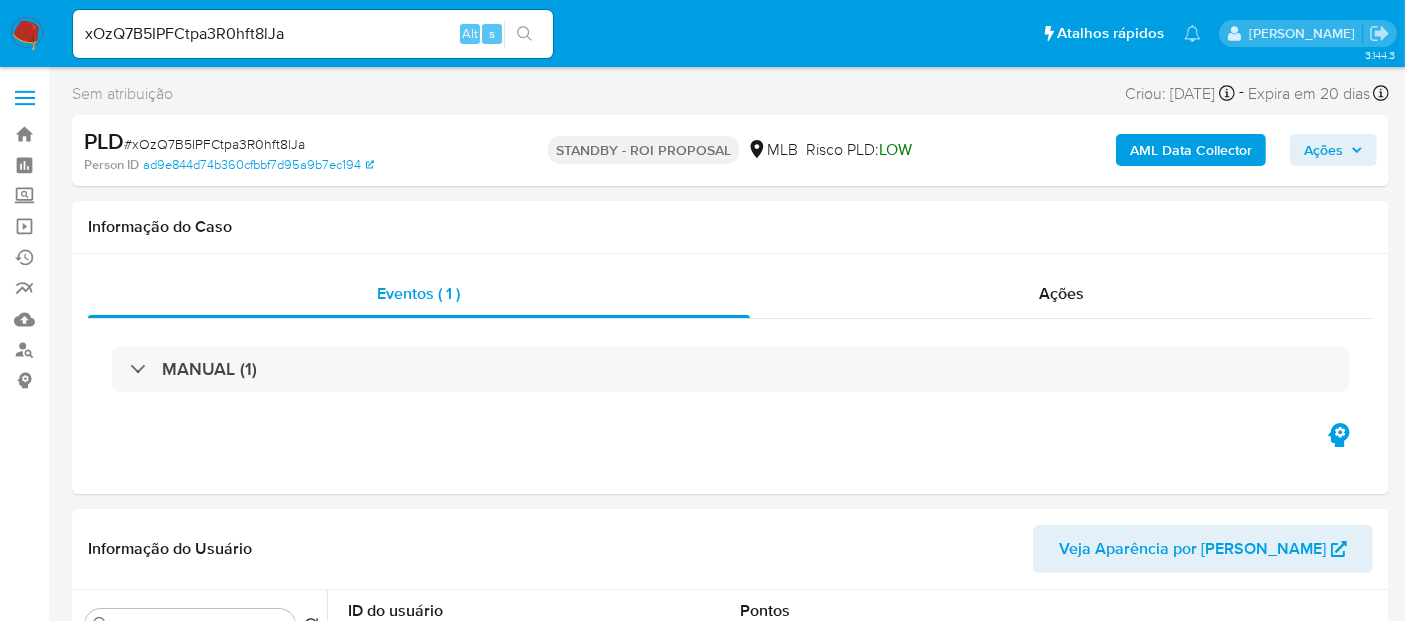 select on "10" 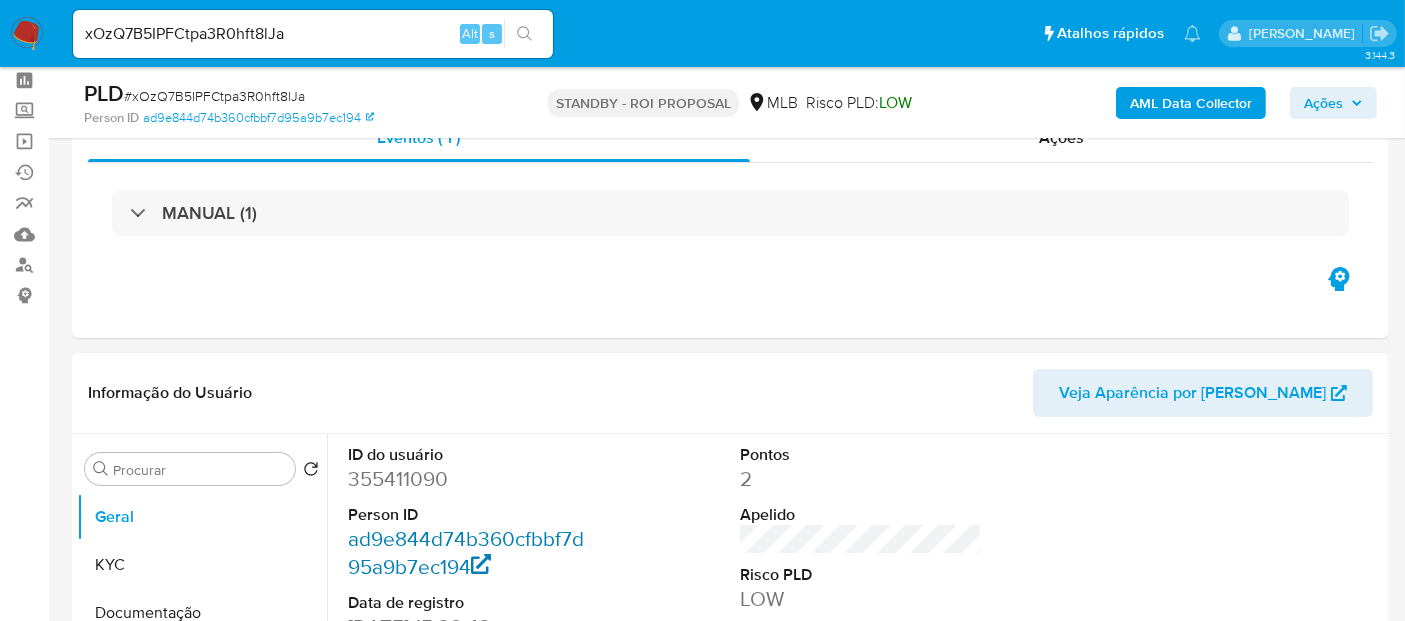 scroll, scrollTop: 222, scrollLeft: 0, axis: vertical 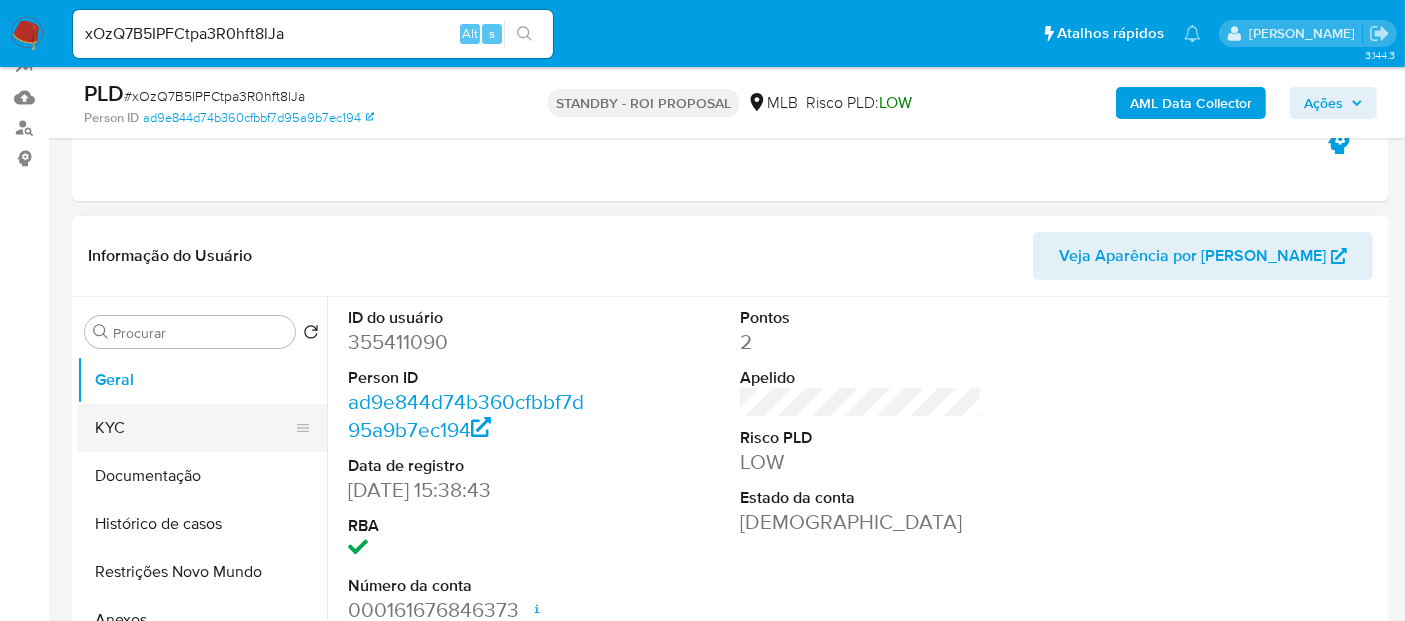 click on "KYC" at bounding box center [194, 428] 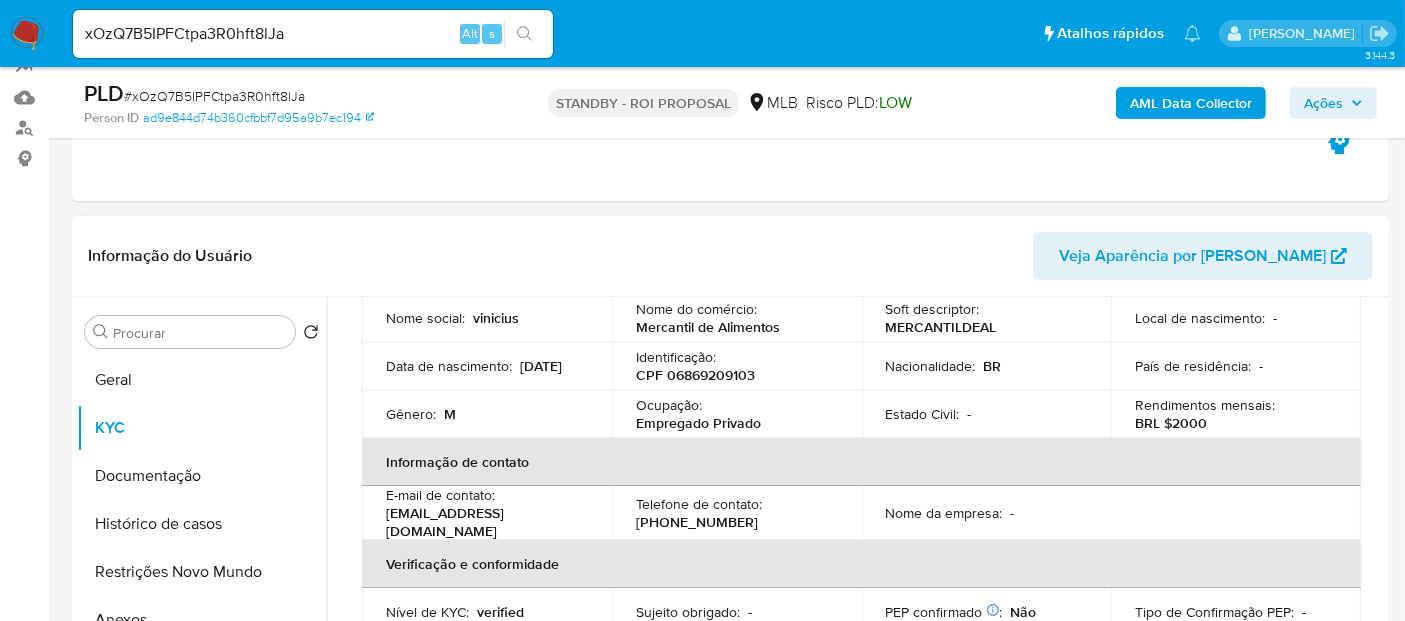 scroll, scrollTop: 222, scrollLeft: 0, axis: vertical 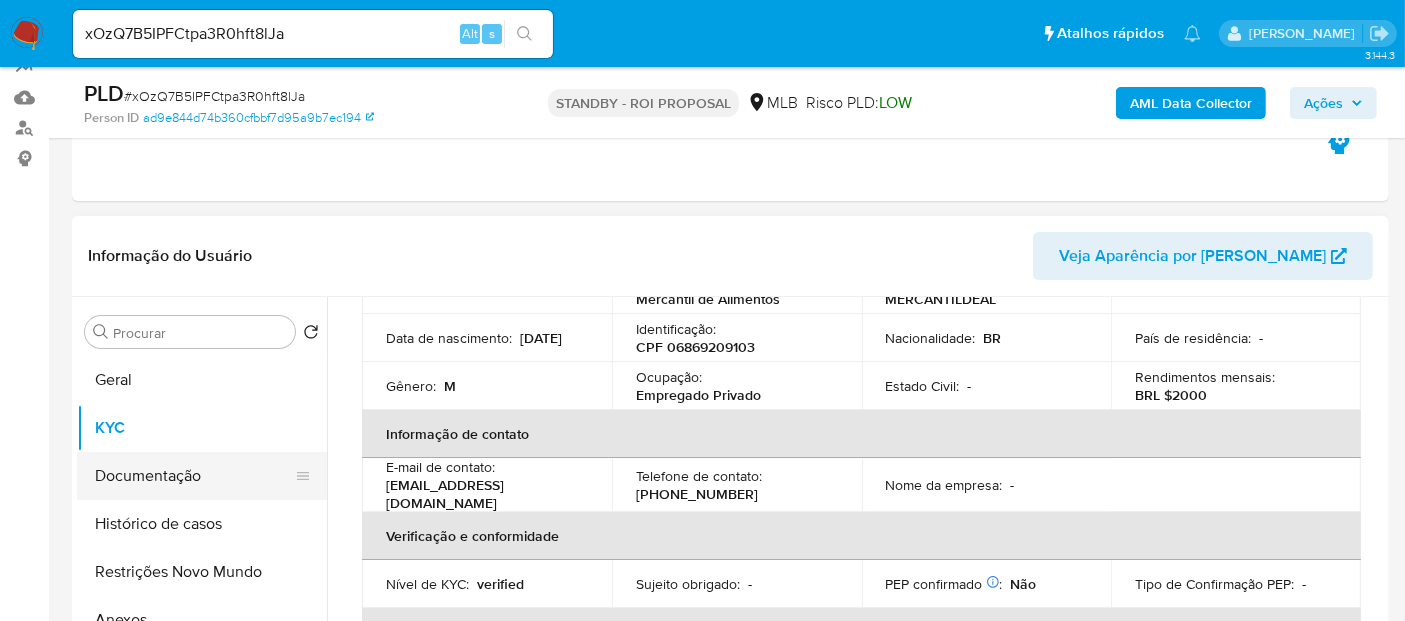 click on "Documentação" at bounding box center [194, 476] 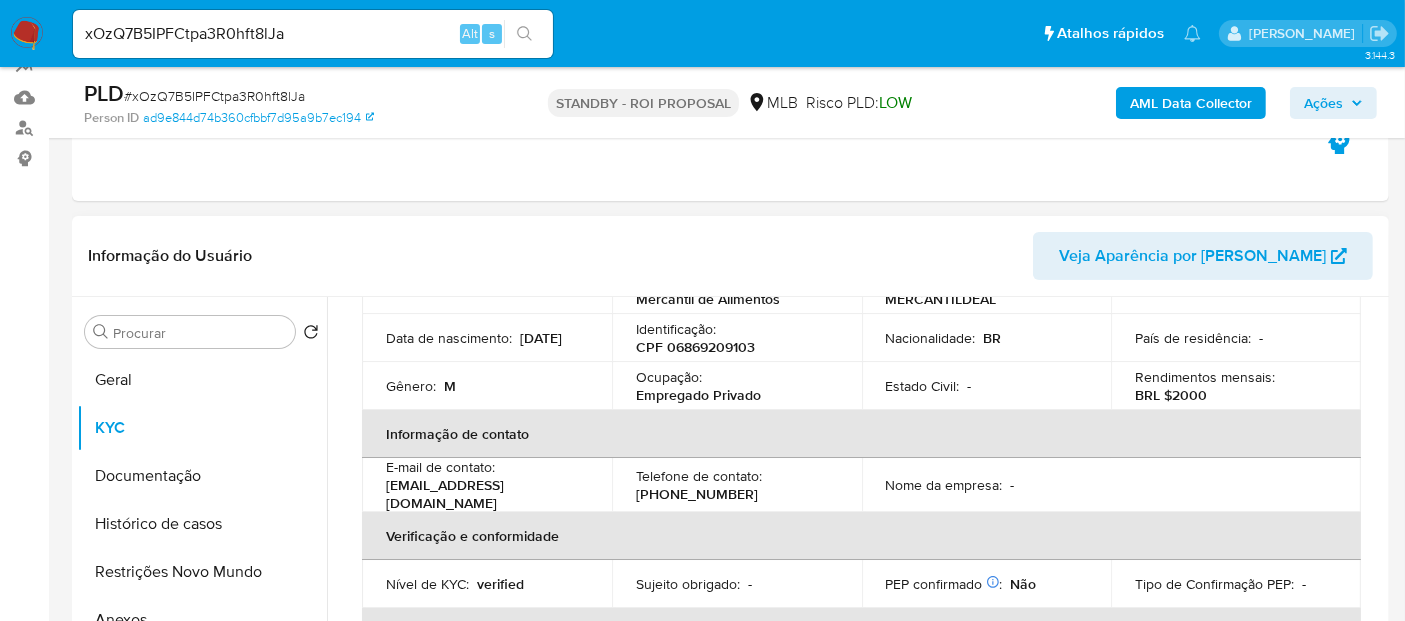 scroll, scrollTop: 0, scrollLeft: 0, axis: both 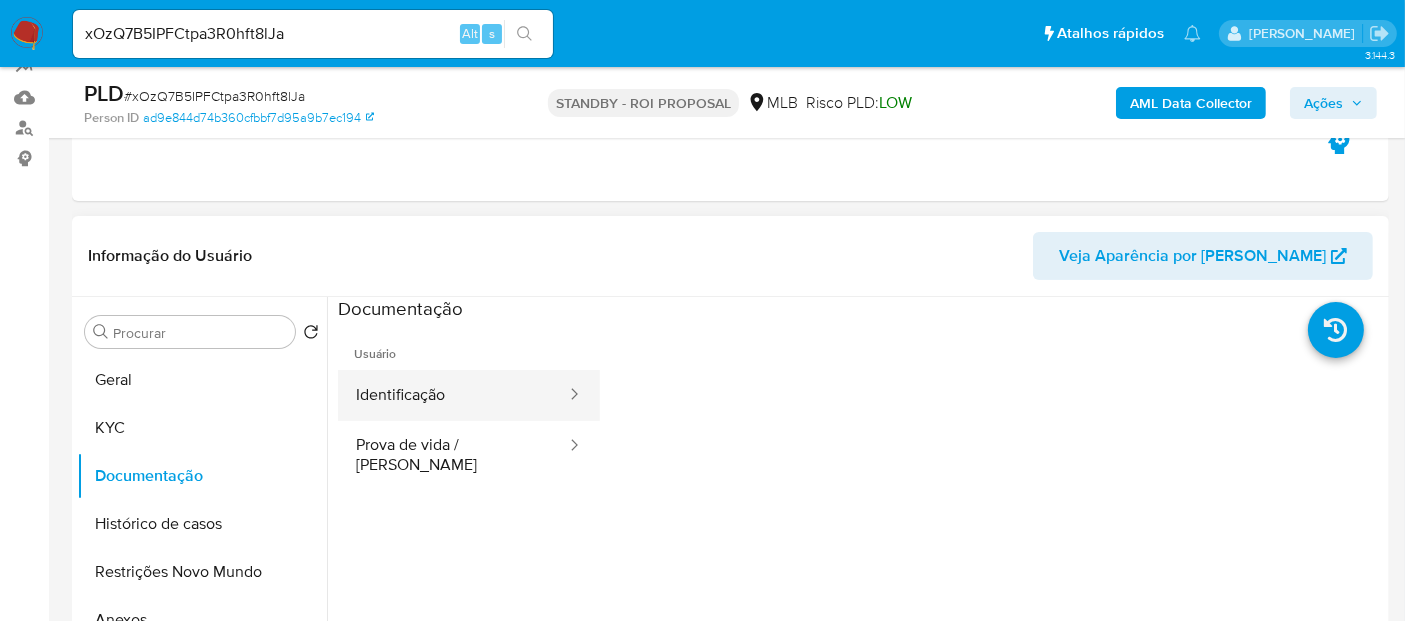 click on "Identificação" at bounding box center [453, 395] 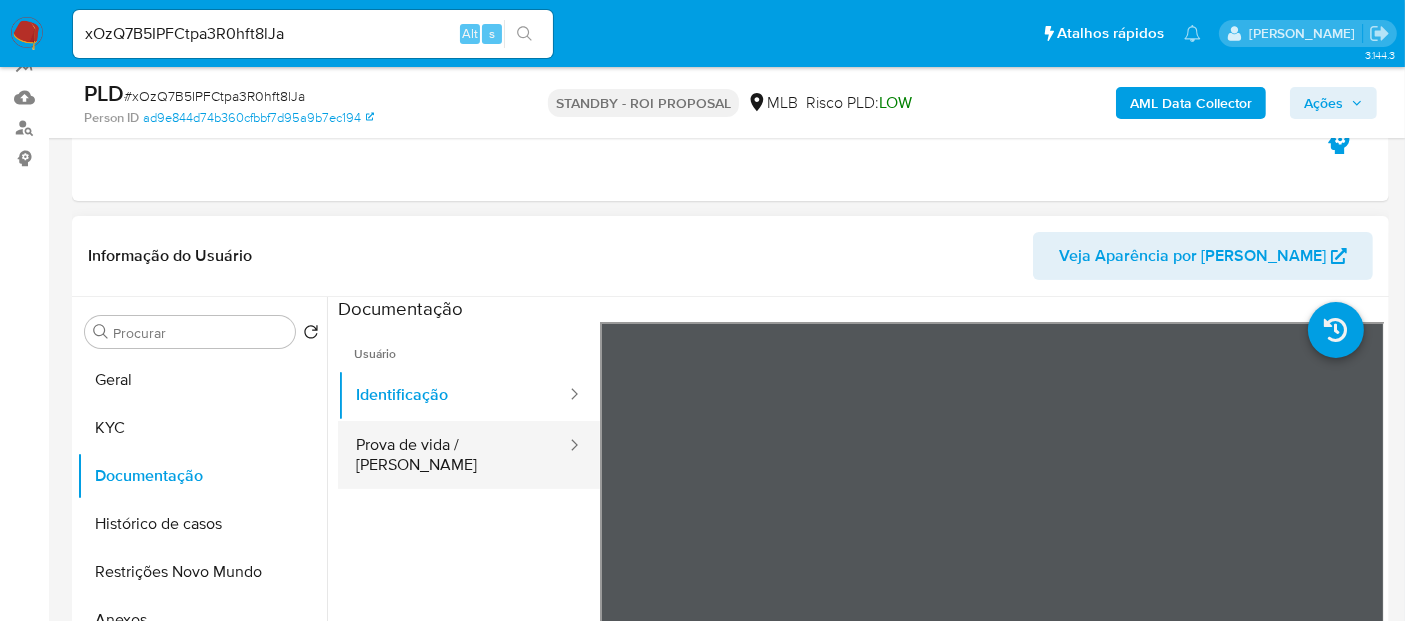 click on "Prova de vida / Selfie" at bounding box center (453, 455) 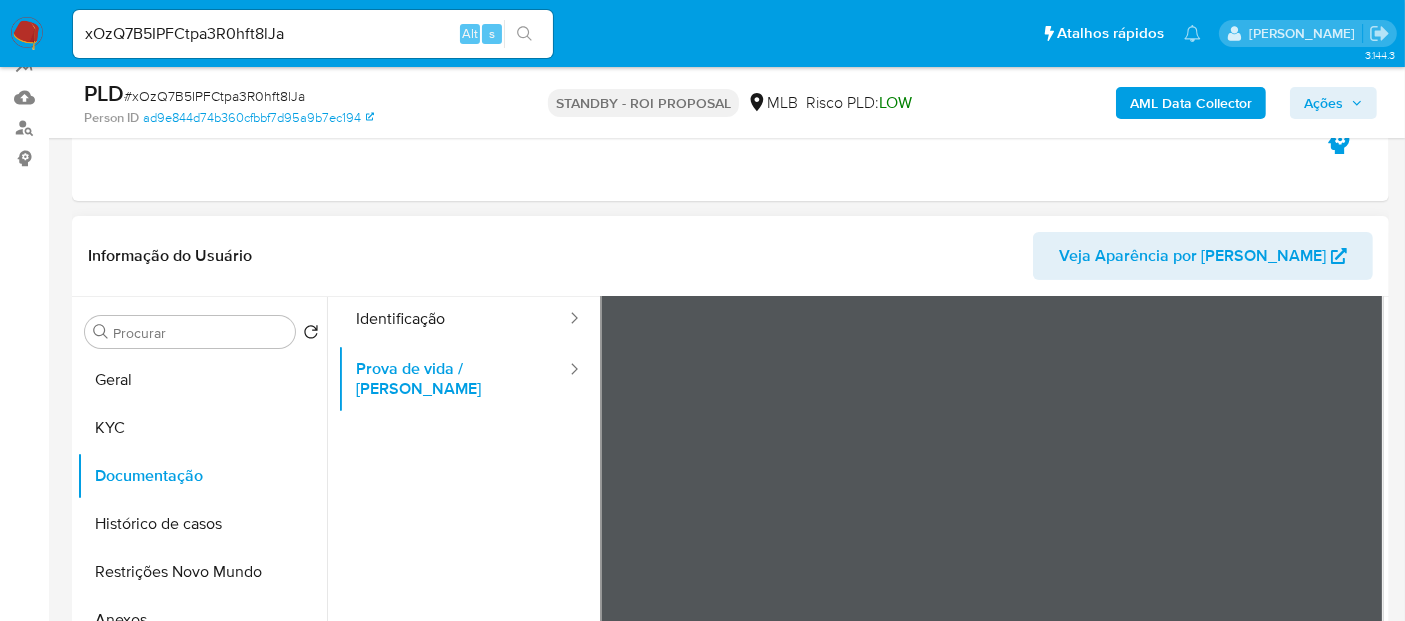 scroll, scrollTop: 111, scrollLeft: 0, axis: vertical 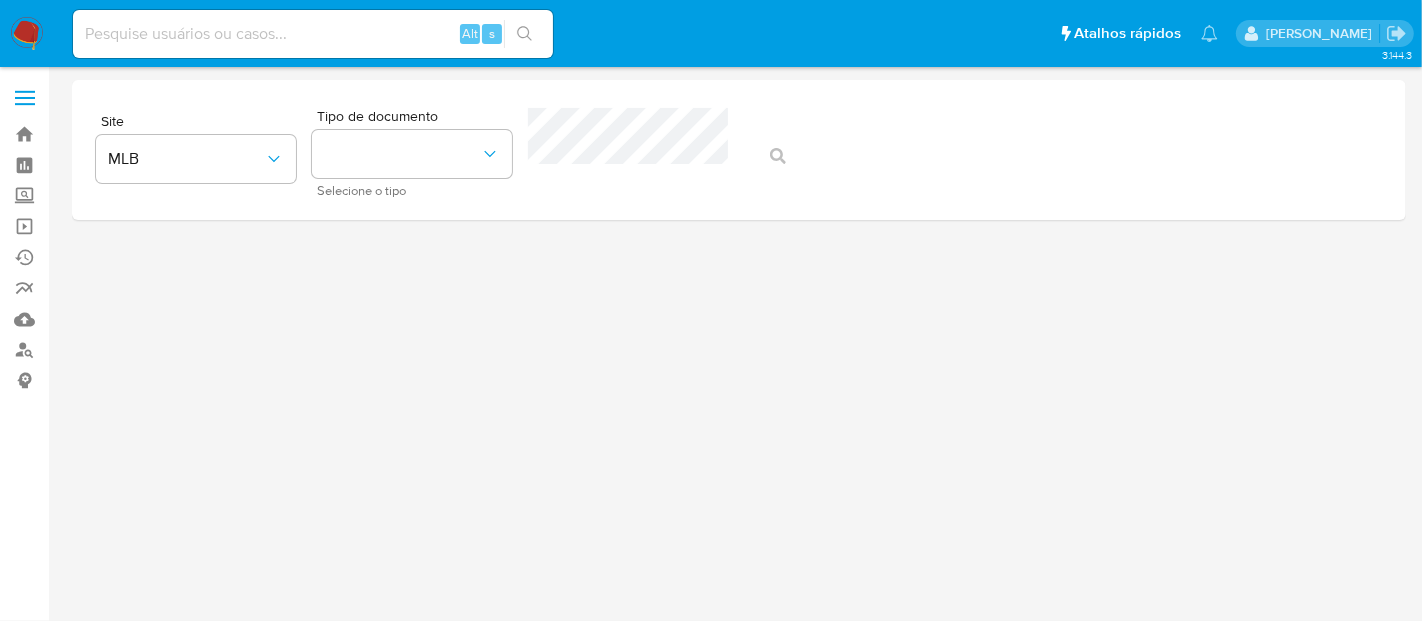 click at bounding box center (27, 34) 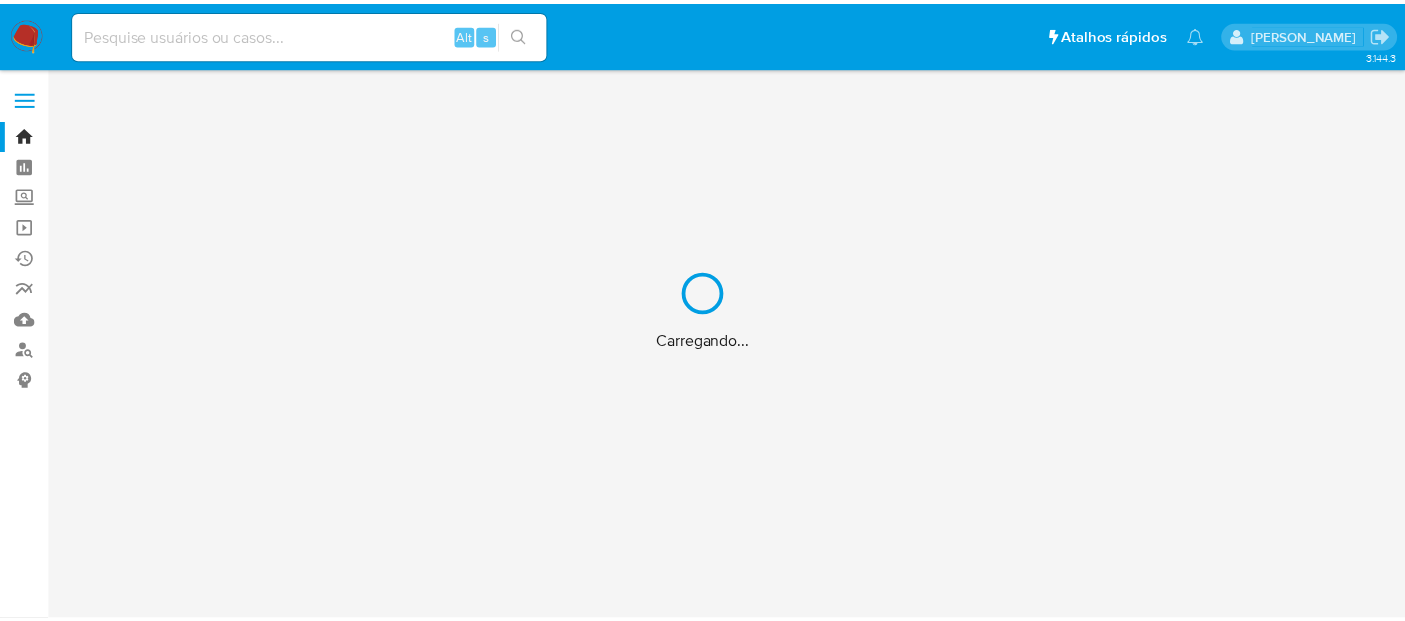 scroll, scrollTop: 0, scrollLeft: 0, axis: both 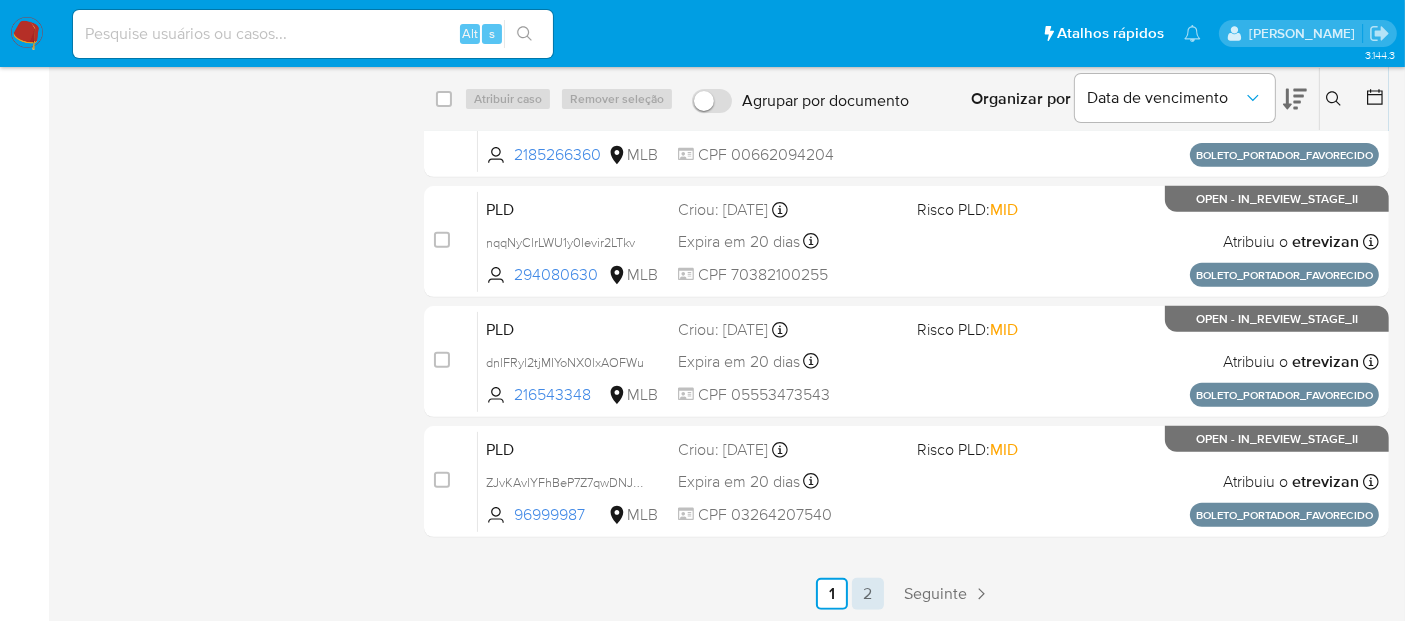 click on "2" at bounding box center [868, 594] 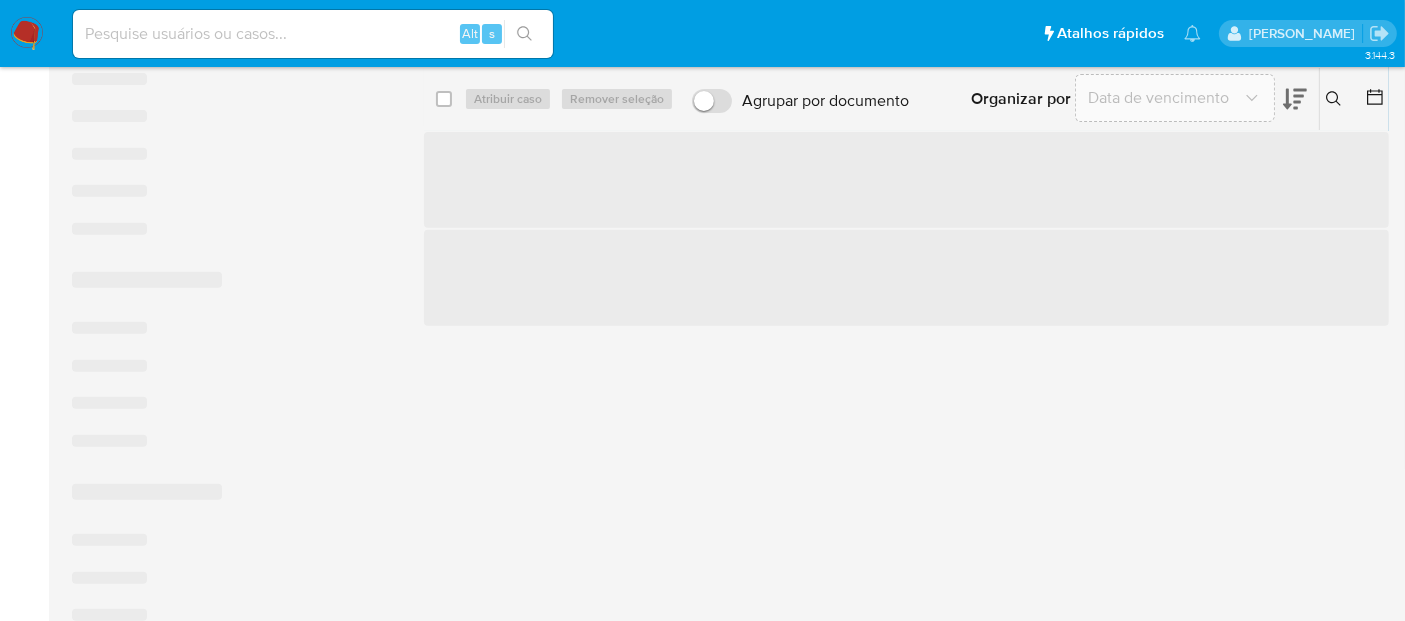 scroll, scrollTop: 0, scrollLeft: 0, axis: both 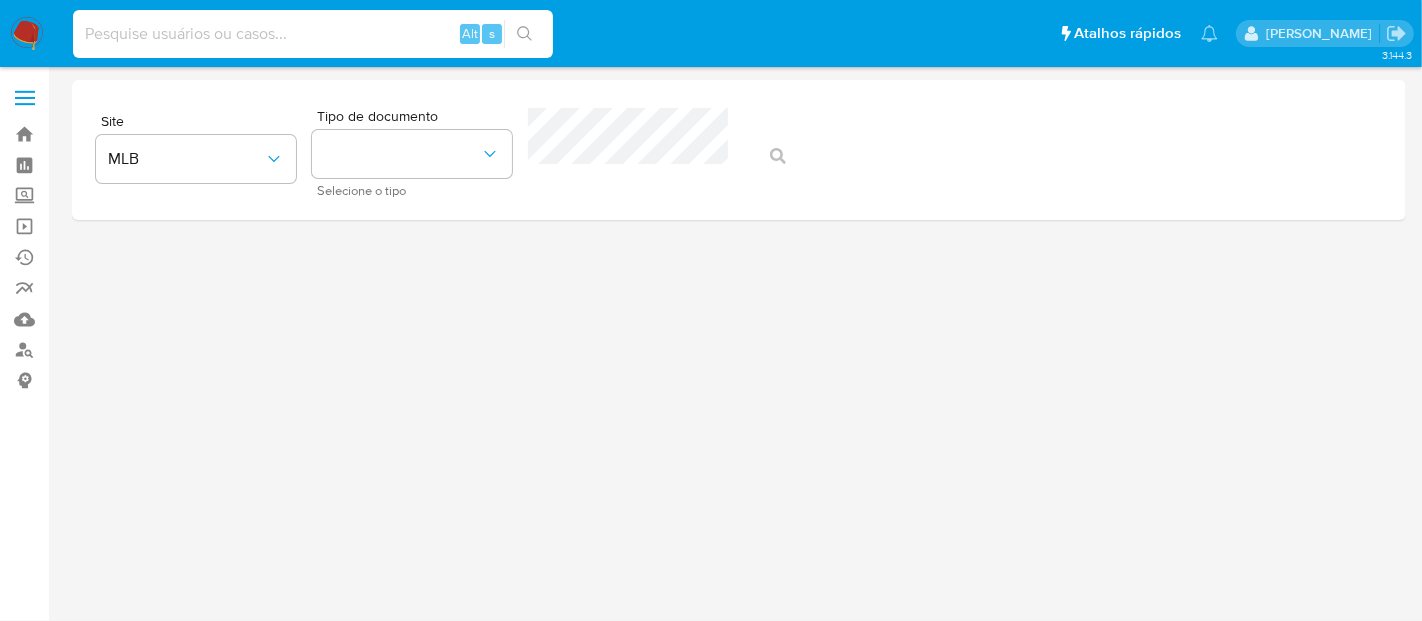 click at bounding box center (313, 34) 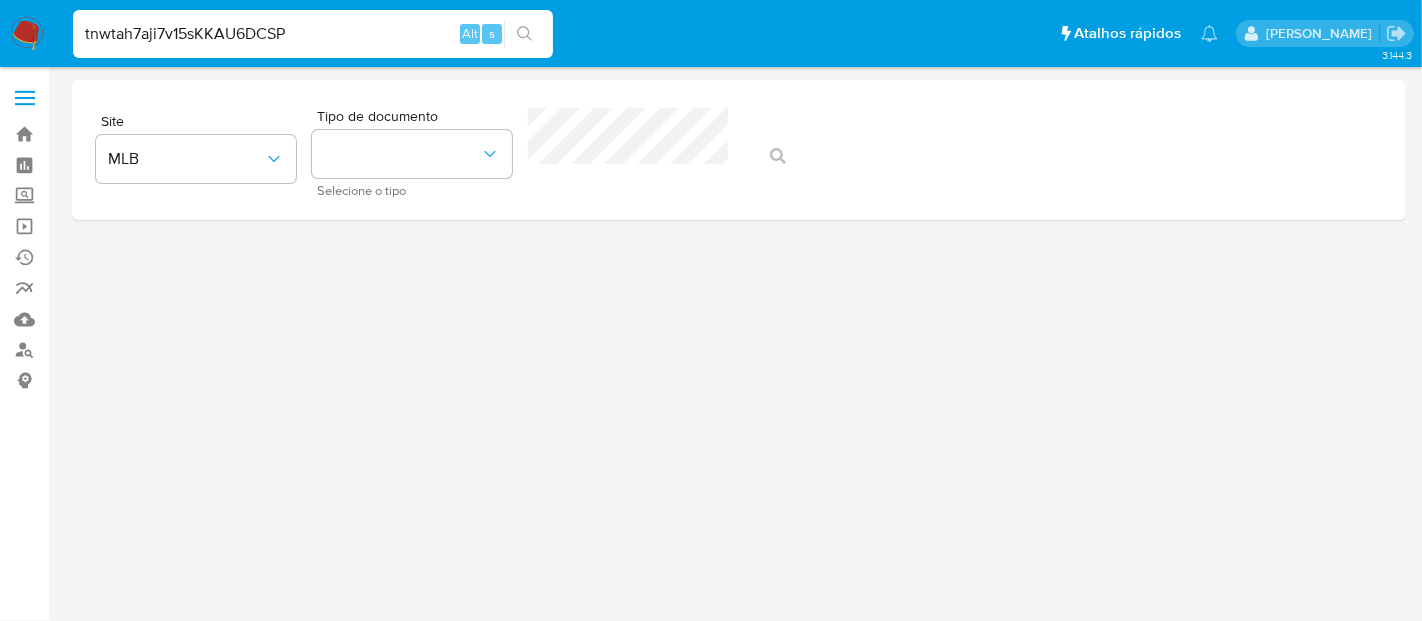 type on "tnwtah7aji7v15sKKAU6DCSP" 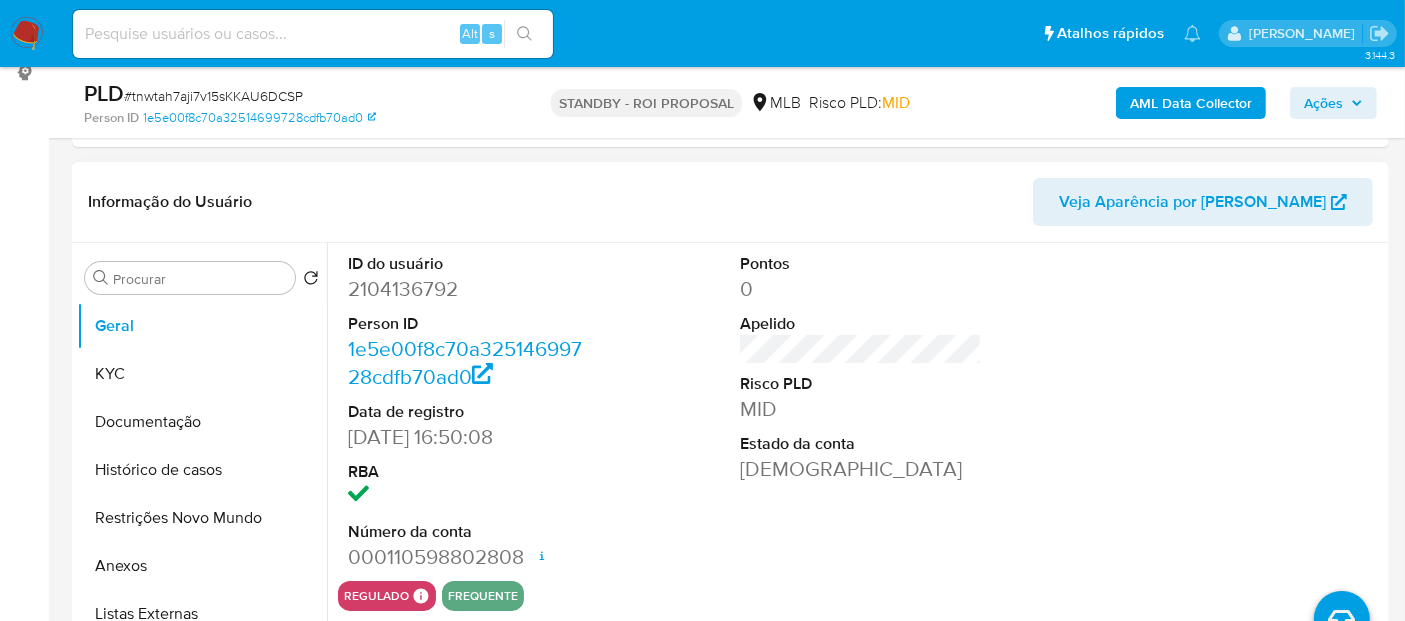 scroll, scrollTop: 333, scrollLeft: 0, axis: vertical 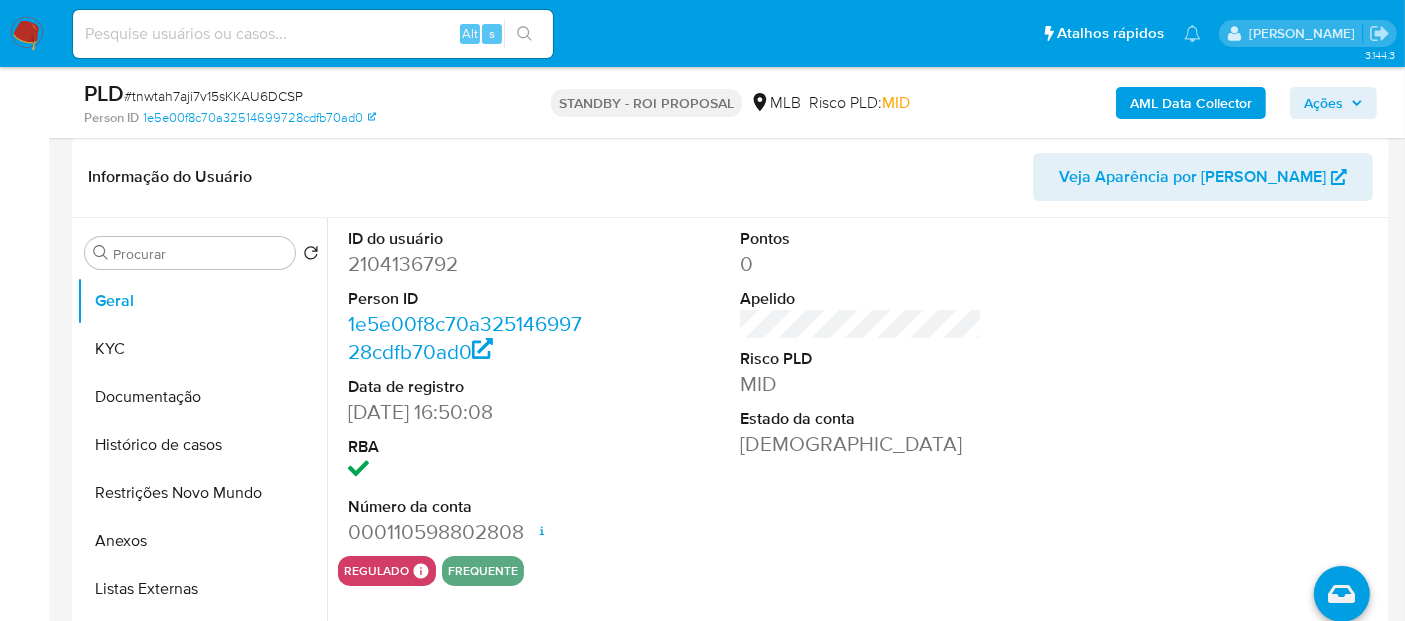 select on "10" 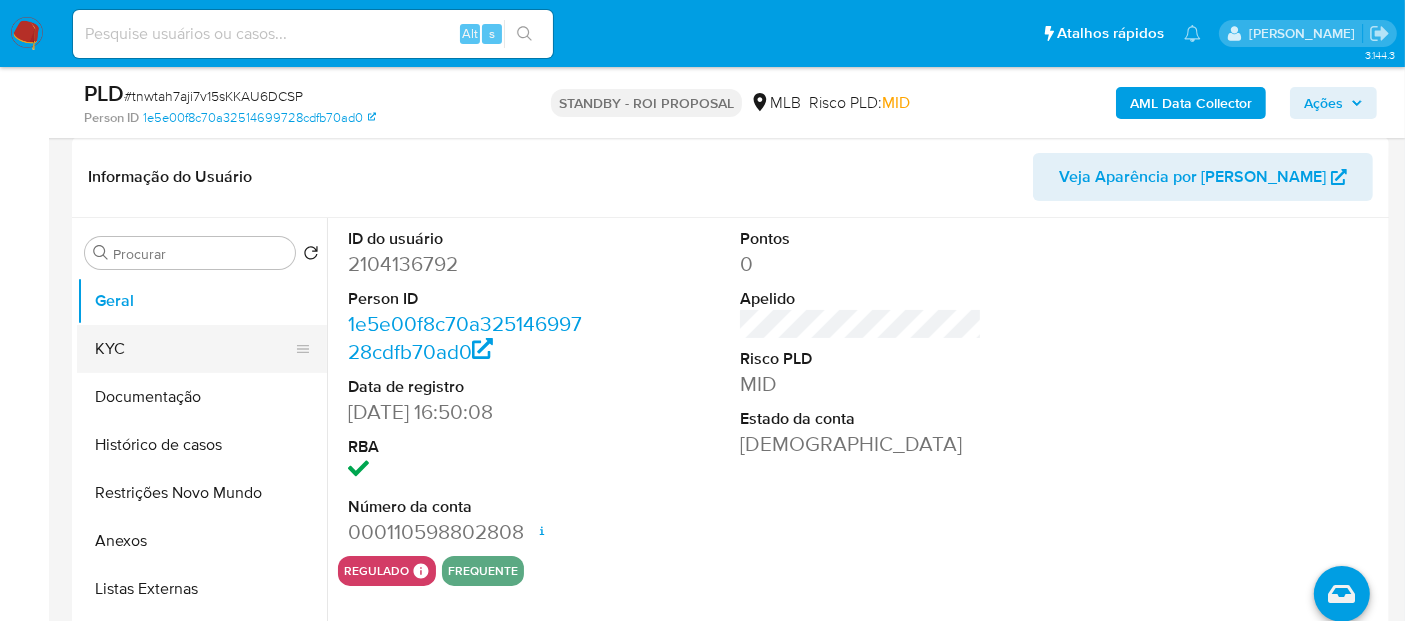 click on "KYC" at bounding box center (194, 349) 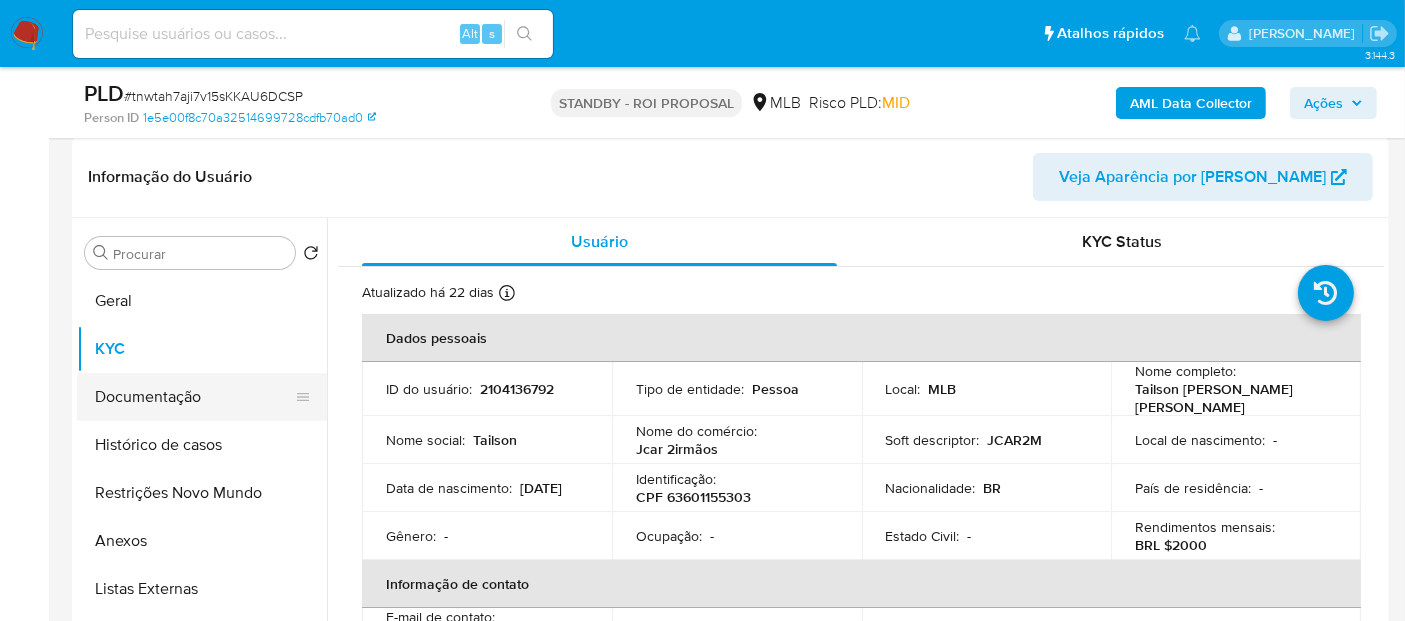 click on "Documentação" at bounding box center (194, 397) 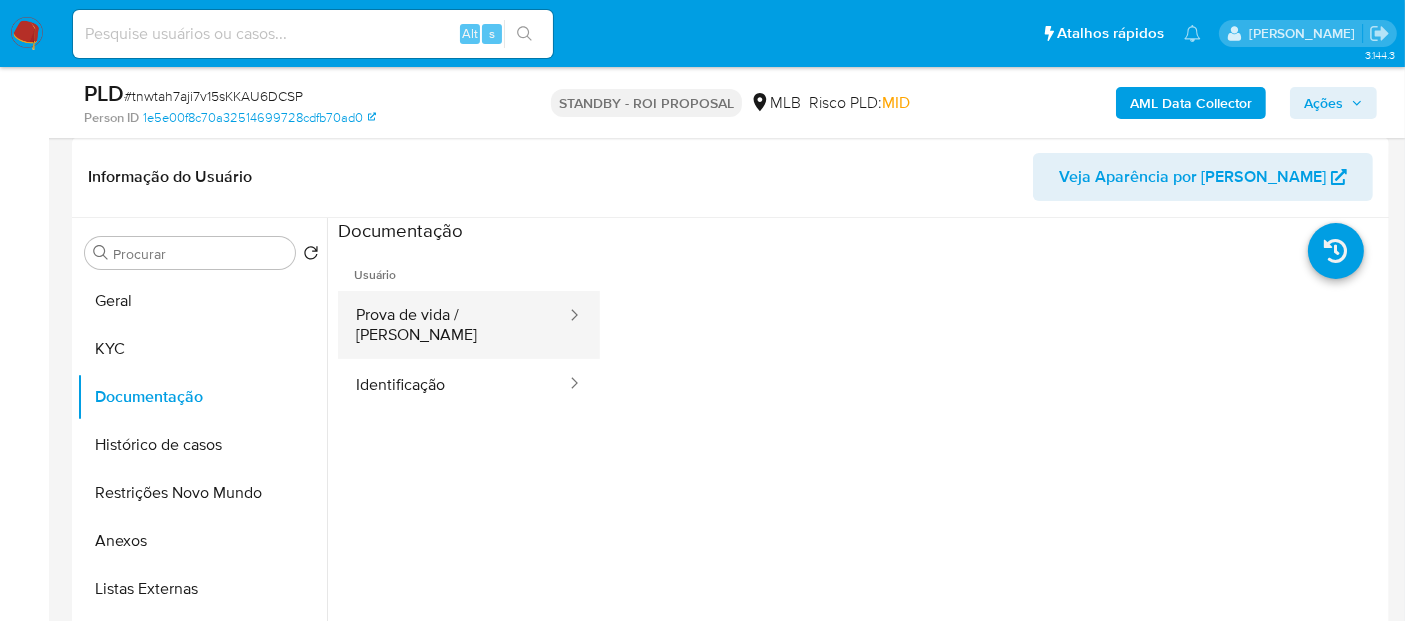click on "Prova de vida / Selfie" at bounding box center (453, 325) 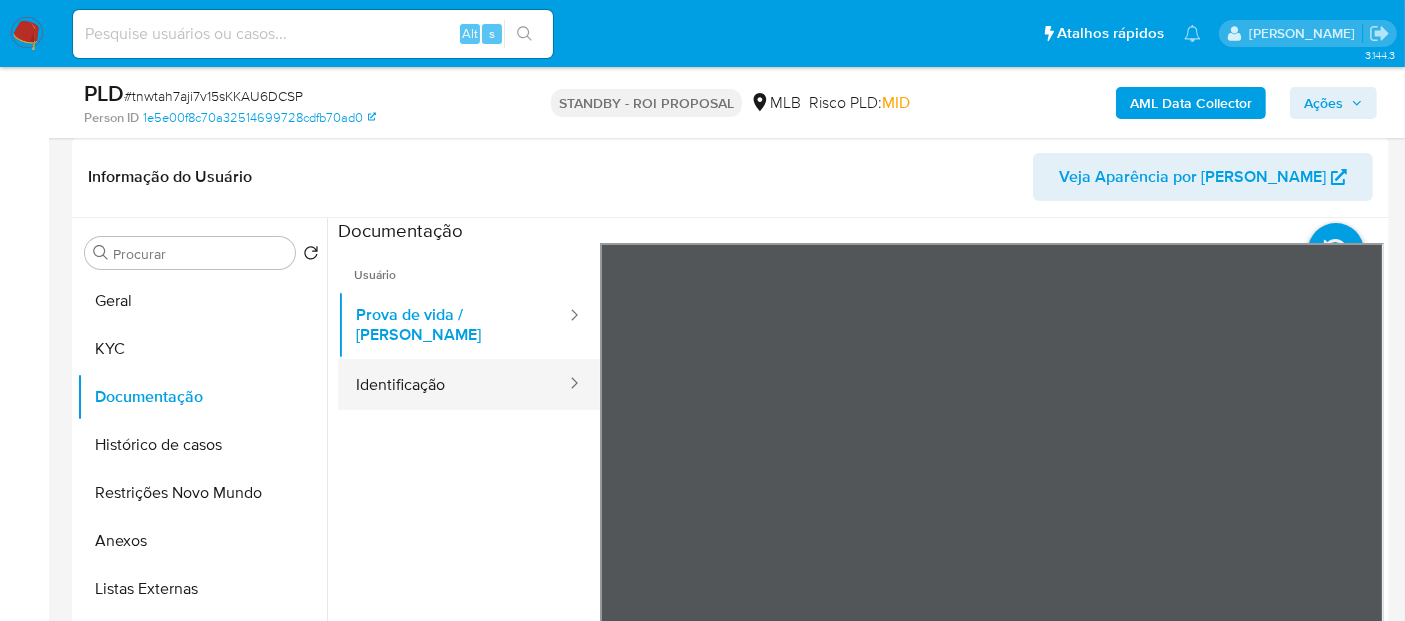 click on "Identificação" at bounding box center [453, 384] 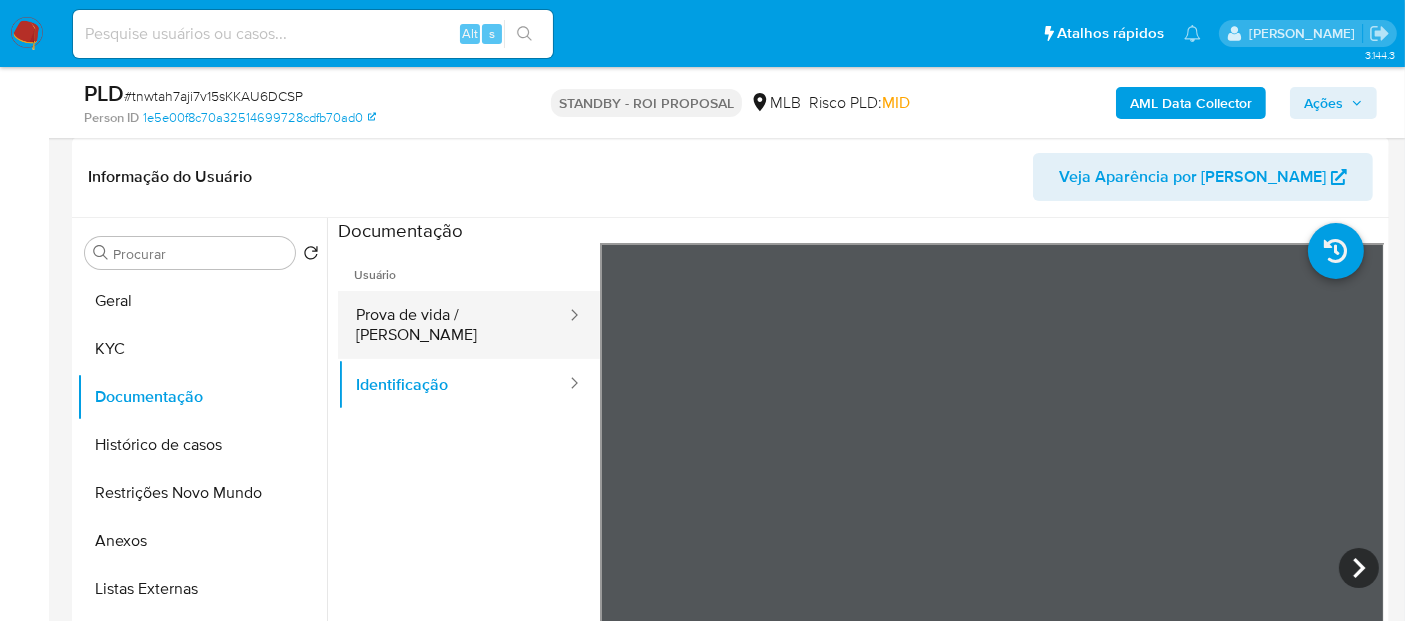 click on "Prova de vida / Selfie" at bounding box center (453, 325) 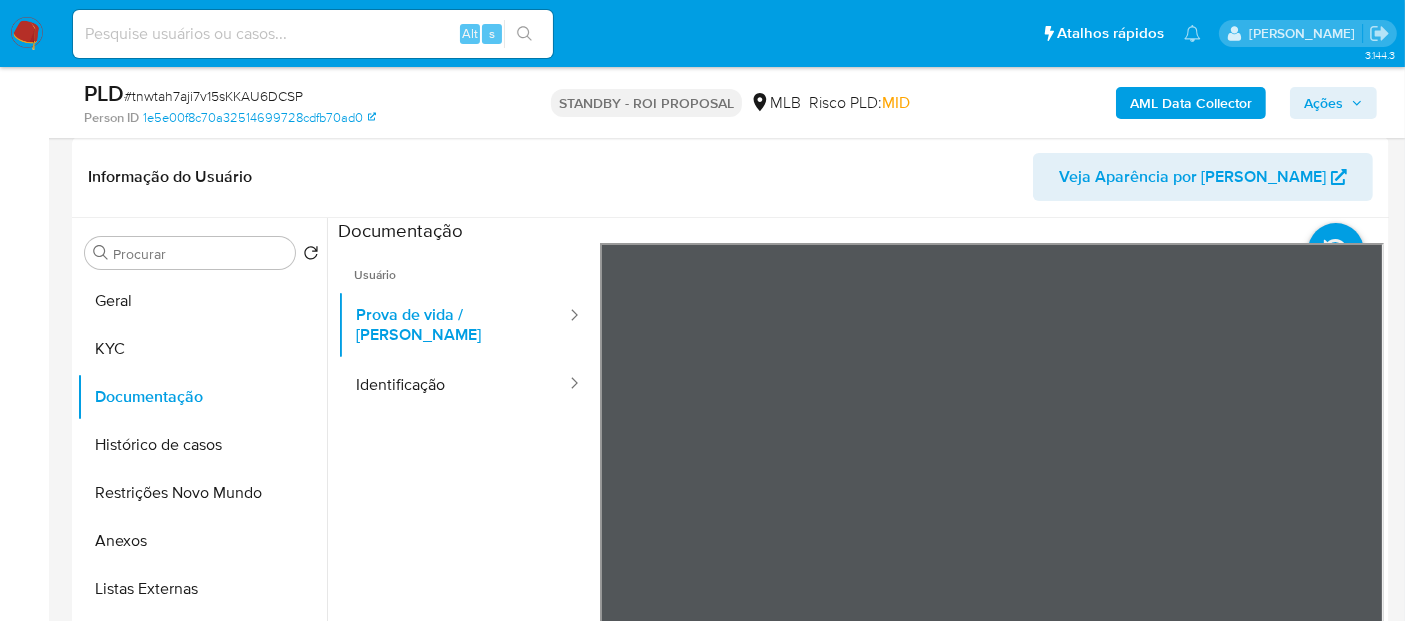 click at bounding box center [313, 34] 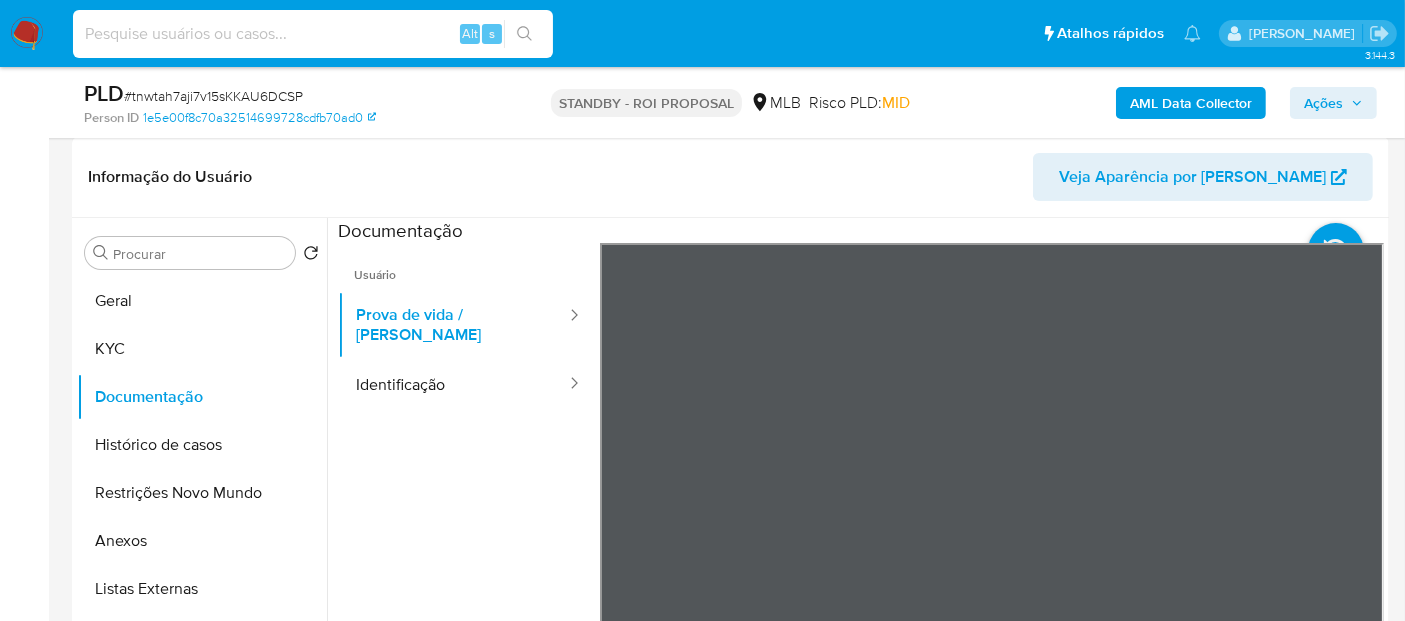 paste on "QzqJ2OL3sLuCwKxRvSWDtVHR" 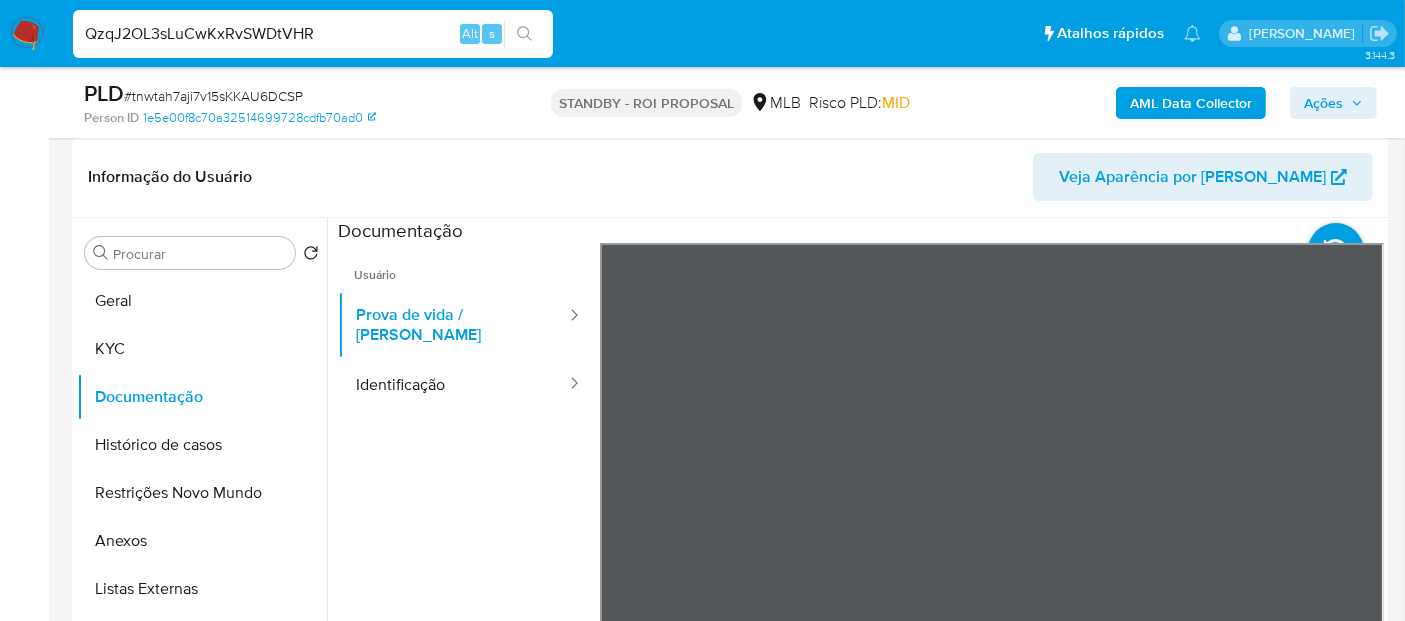 type on "QzqJ2OL3sLuCwKxRvSWDtVHR" 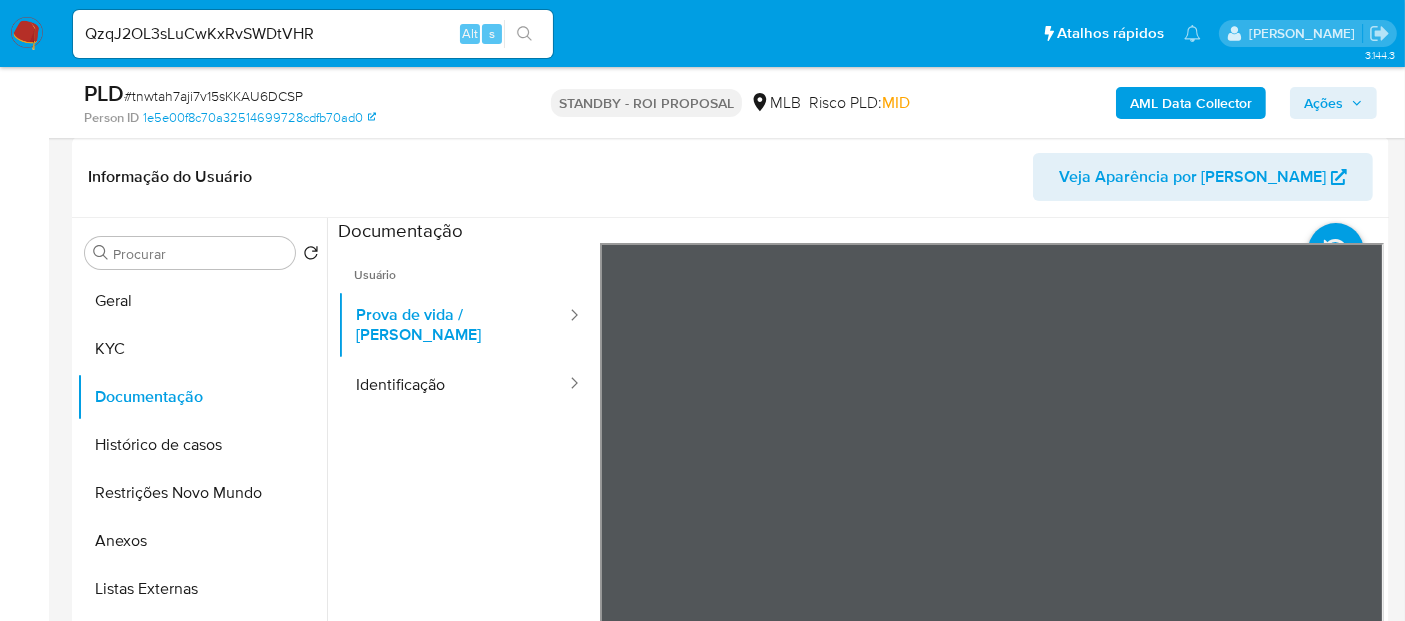 click at bounding box center [524, 34] 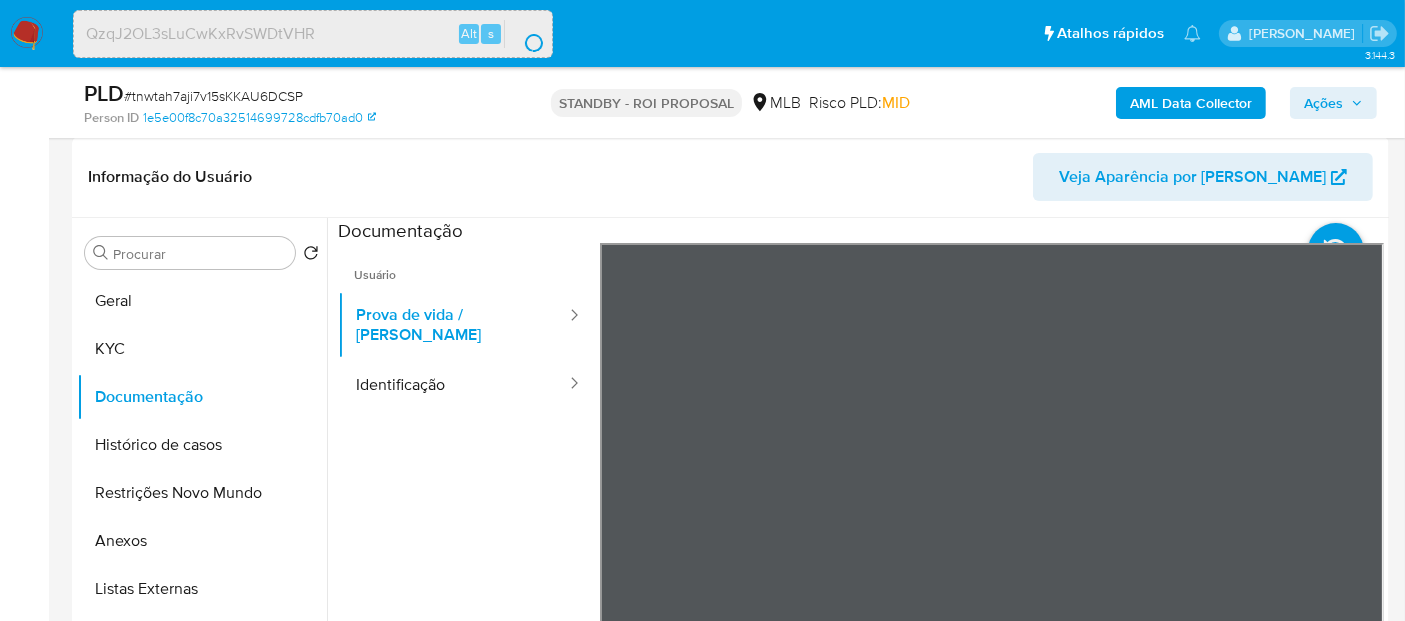 scroll, scrollTop: 0, scrollLeft: 0, axis: both 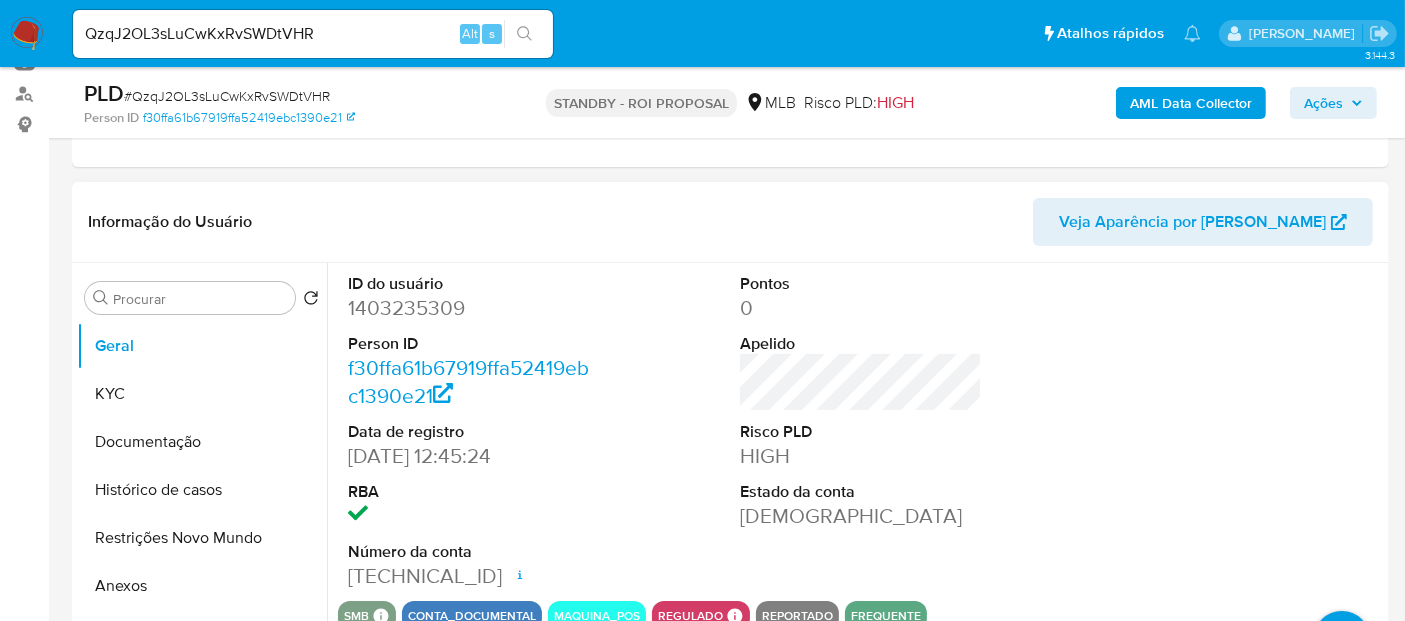 select on "10" 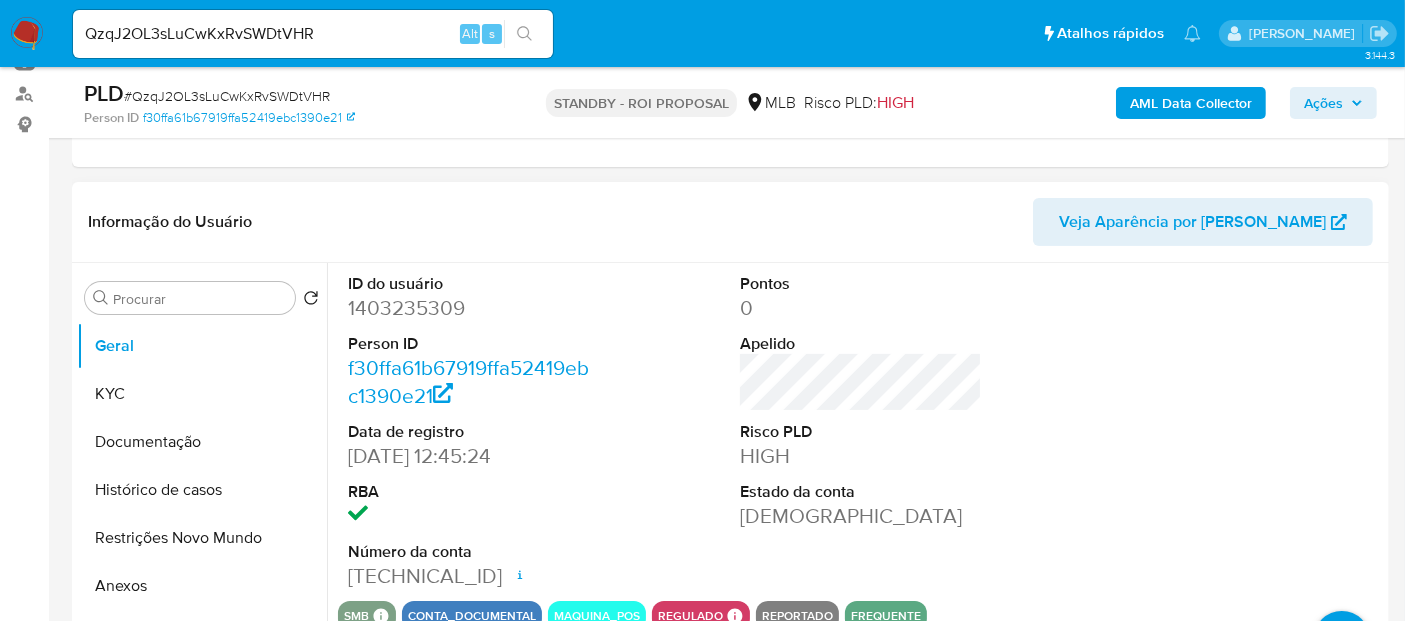scroll, scrollTop: 333, scrollLeft: 0, axis: vertical 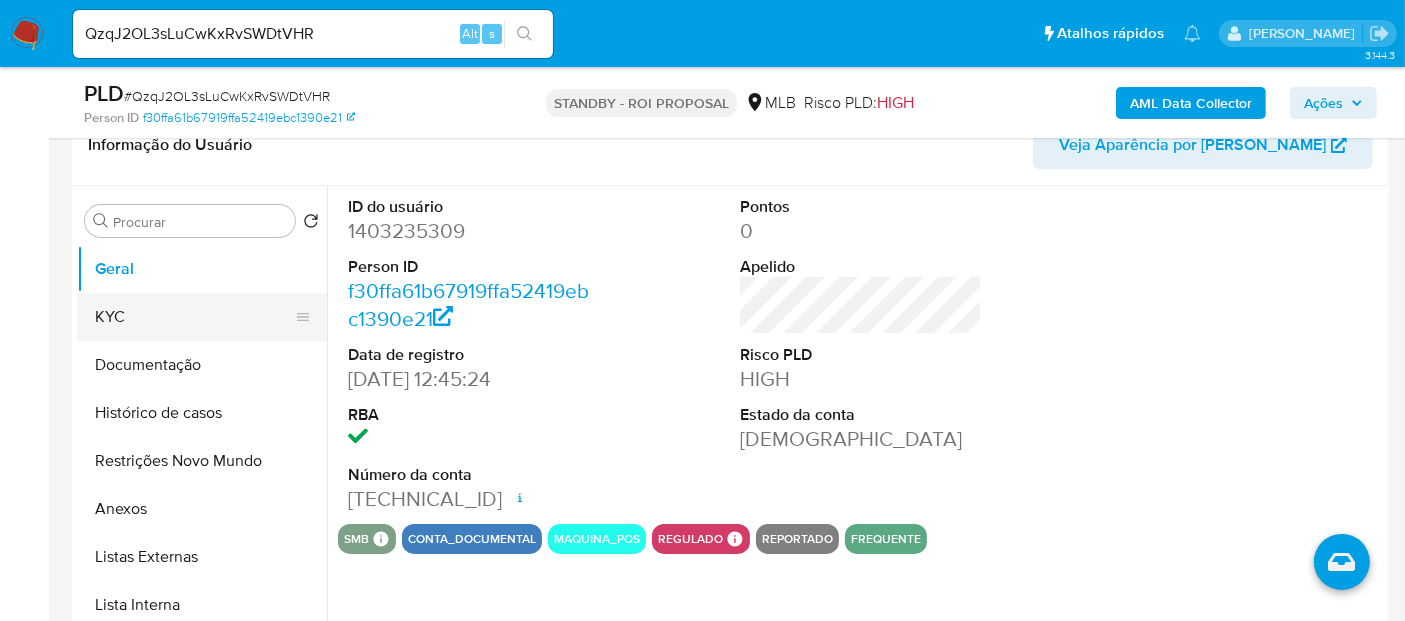 click on "KYC" at bounding box center (194, 317) 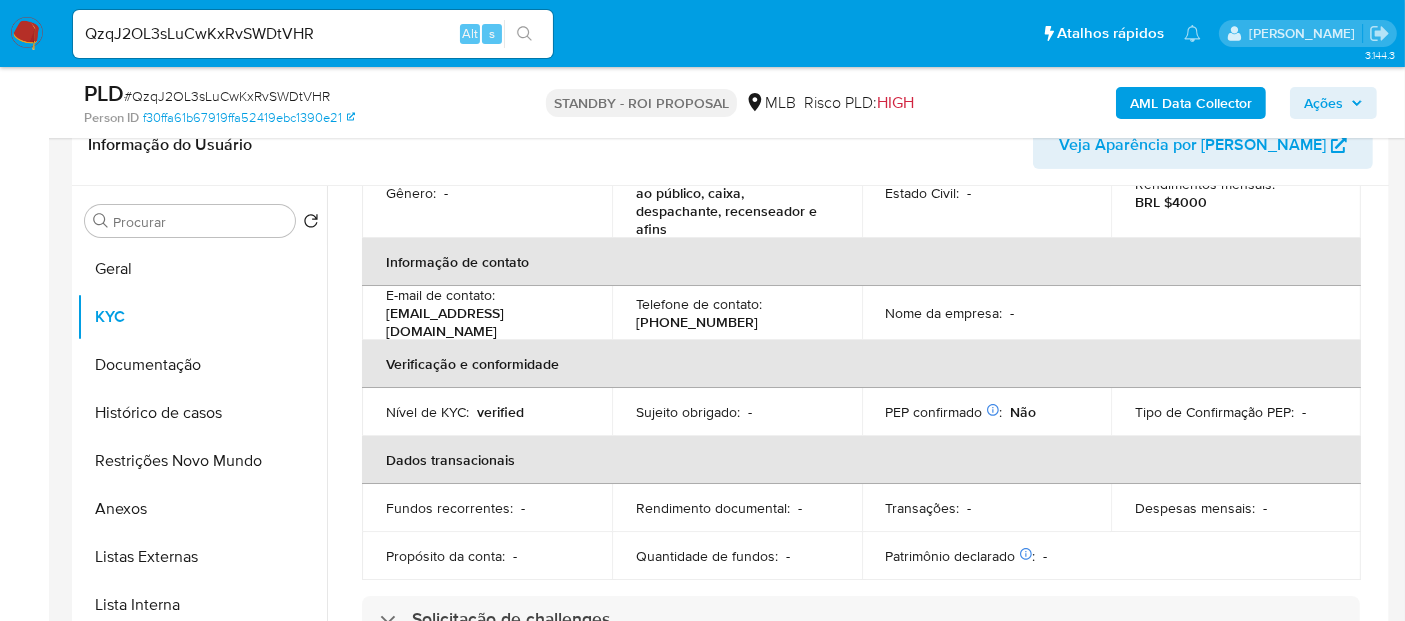 scroll, scrollTop: 333, scrollLeft: 0, axis: vertical 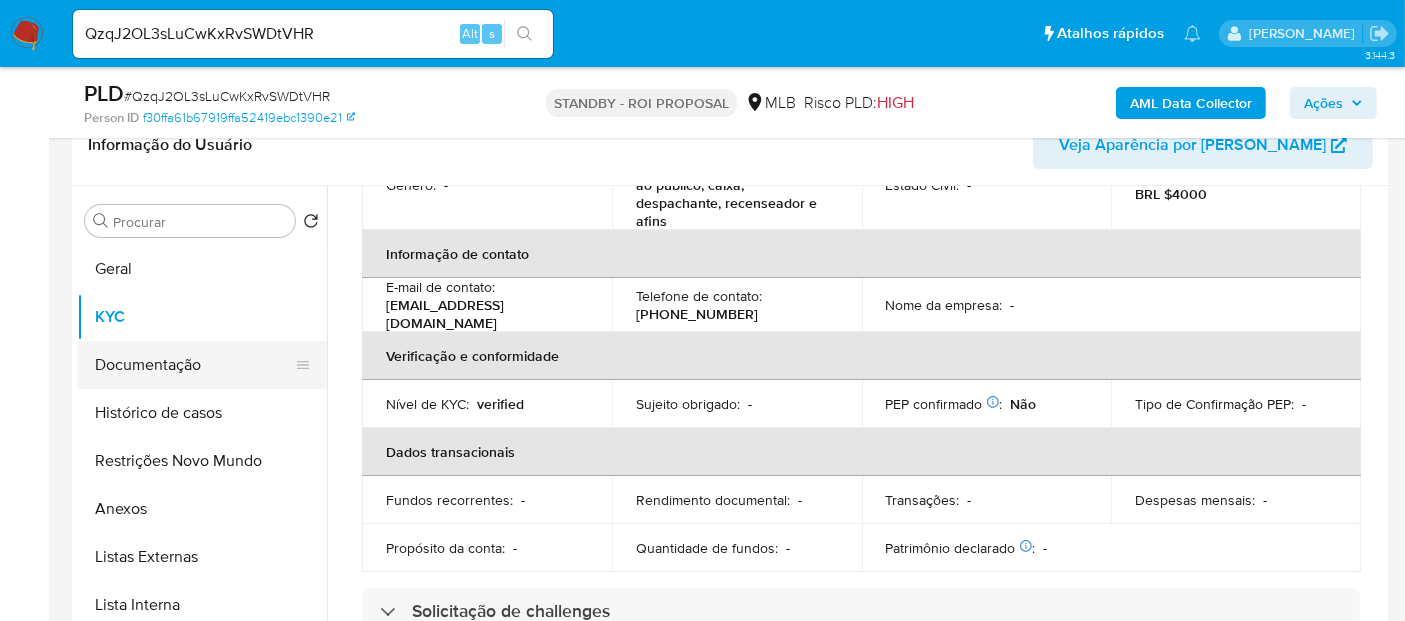 click on "Documentação" at bounding box center [194, 365] 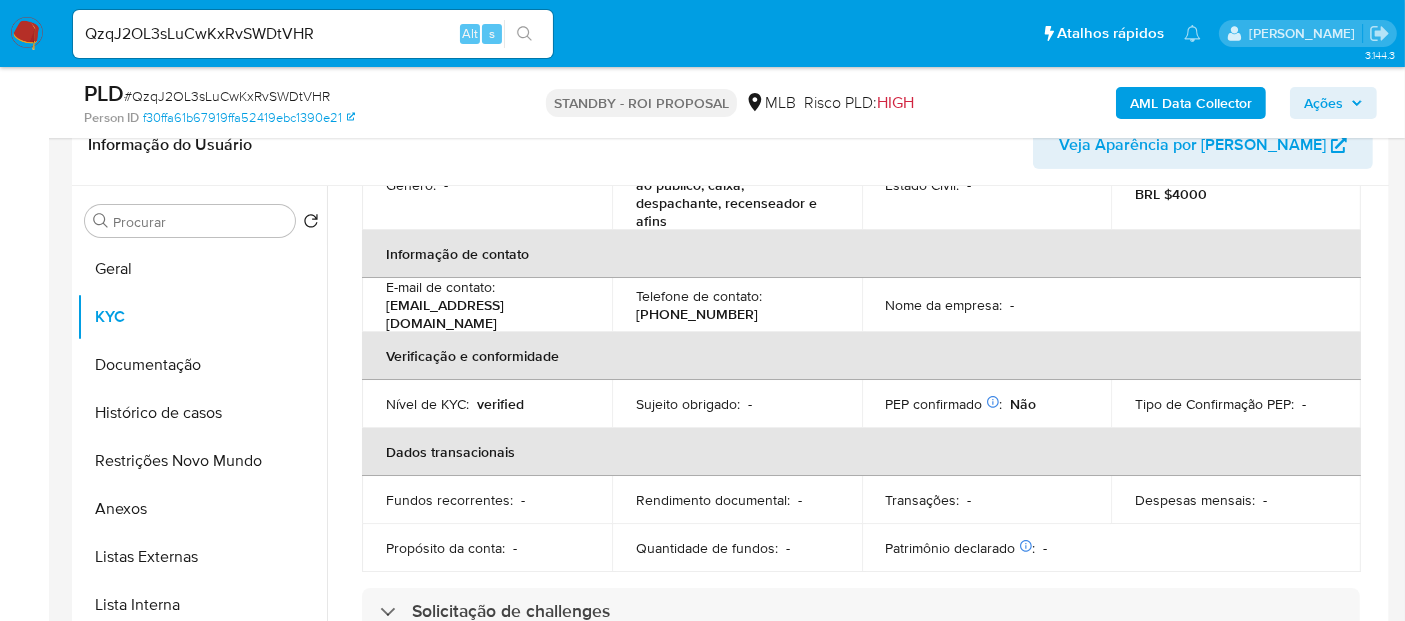 scroll, scrollTop: 0, scrollLeft: 0, axis: both 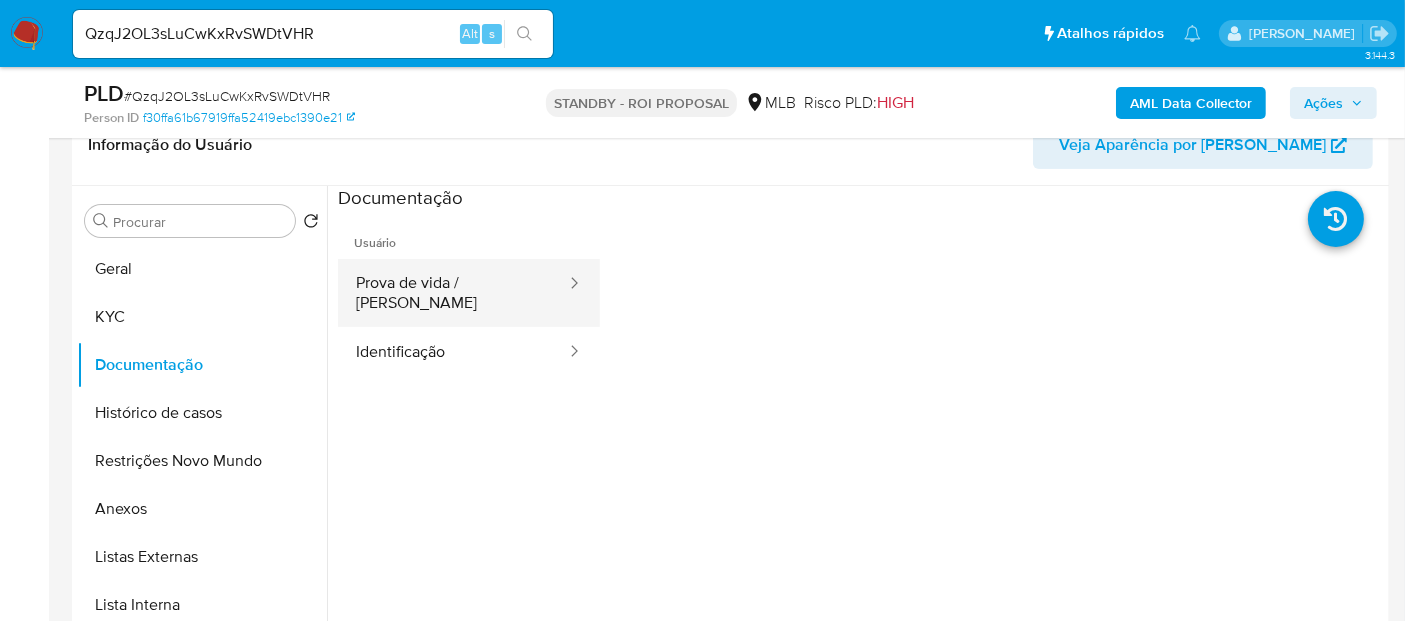 click on "Prova de vida / Selfie" at bounding box center [453, 293] 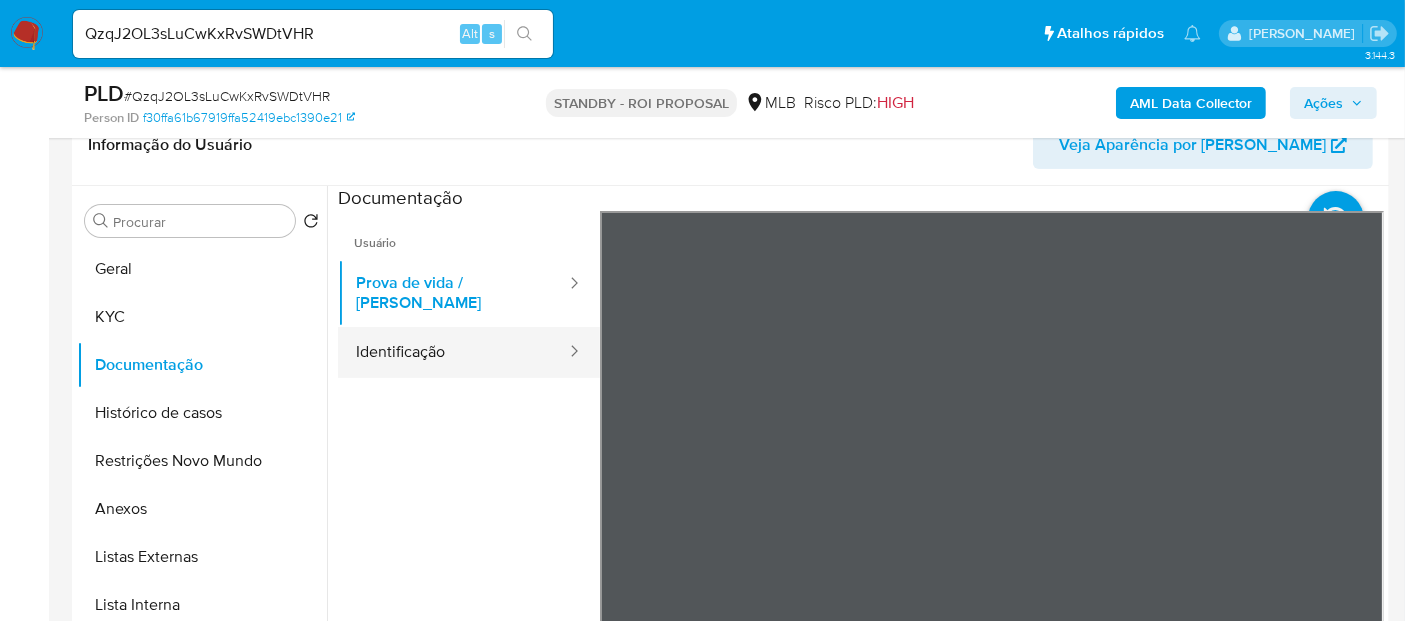 click on "Identificação" at bounding box center (453, 352) 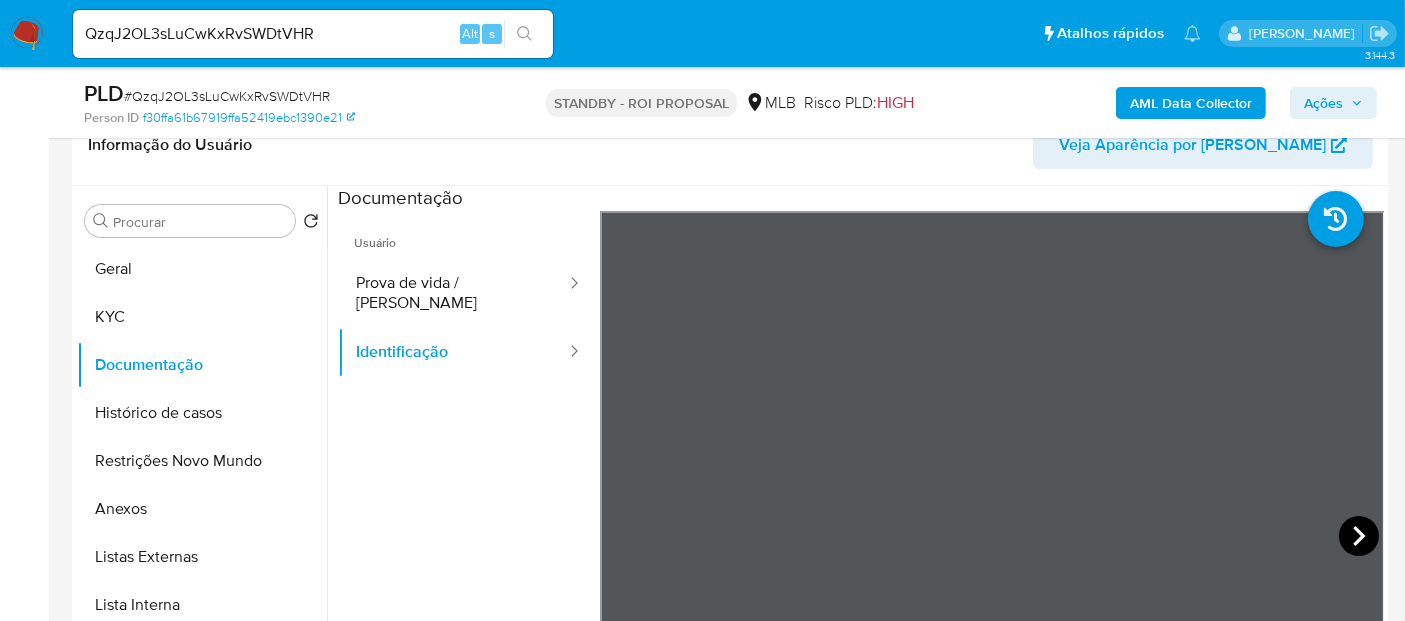 click 